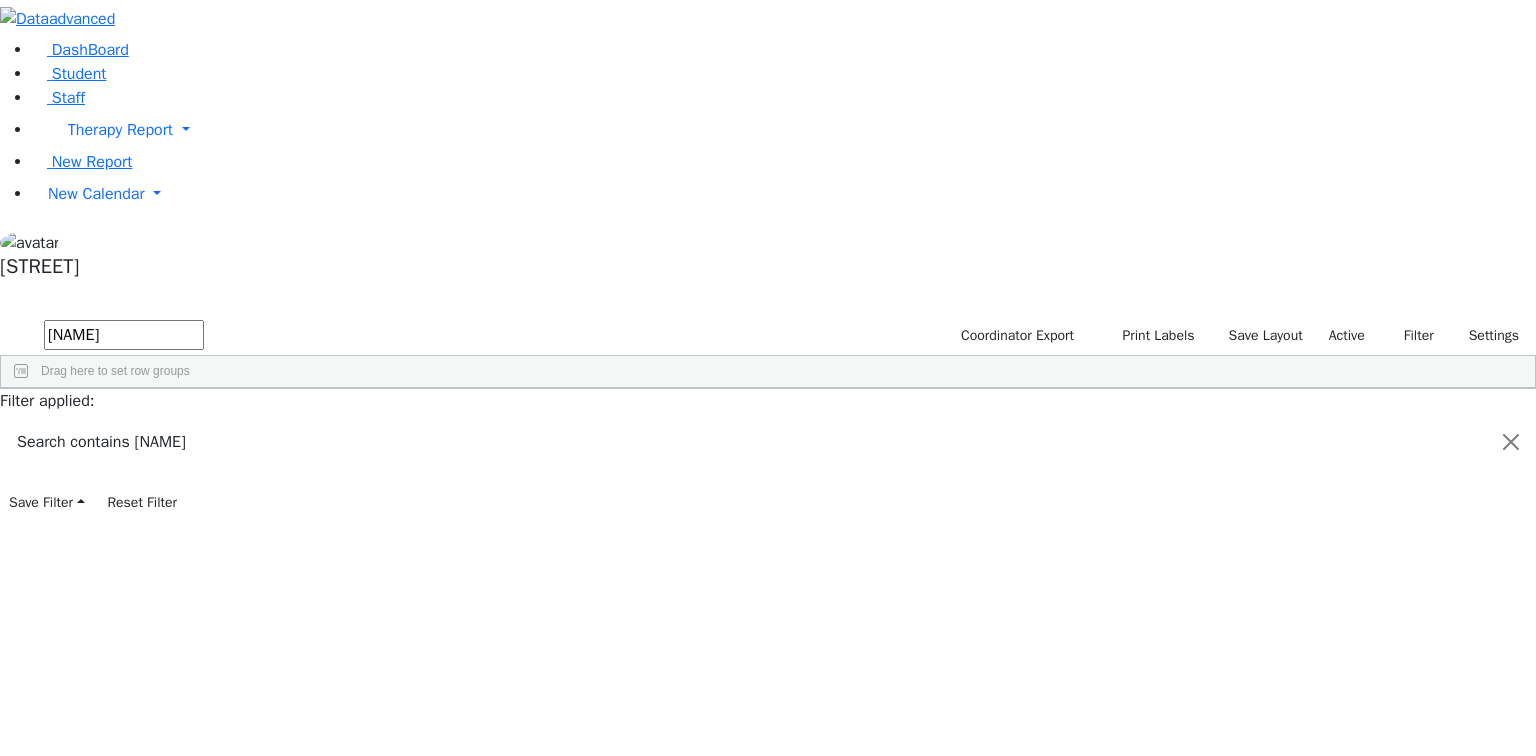 scroll, scrollTop: 0, scrollLeft: 0, axis: both 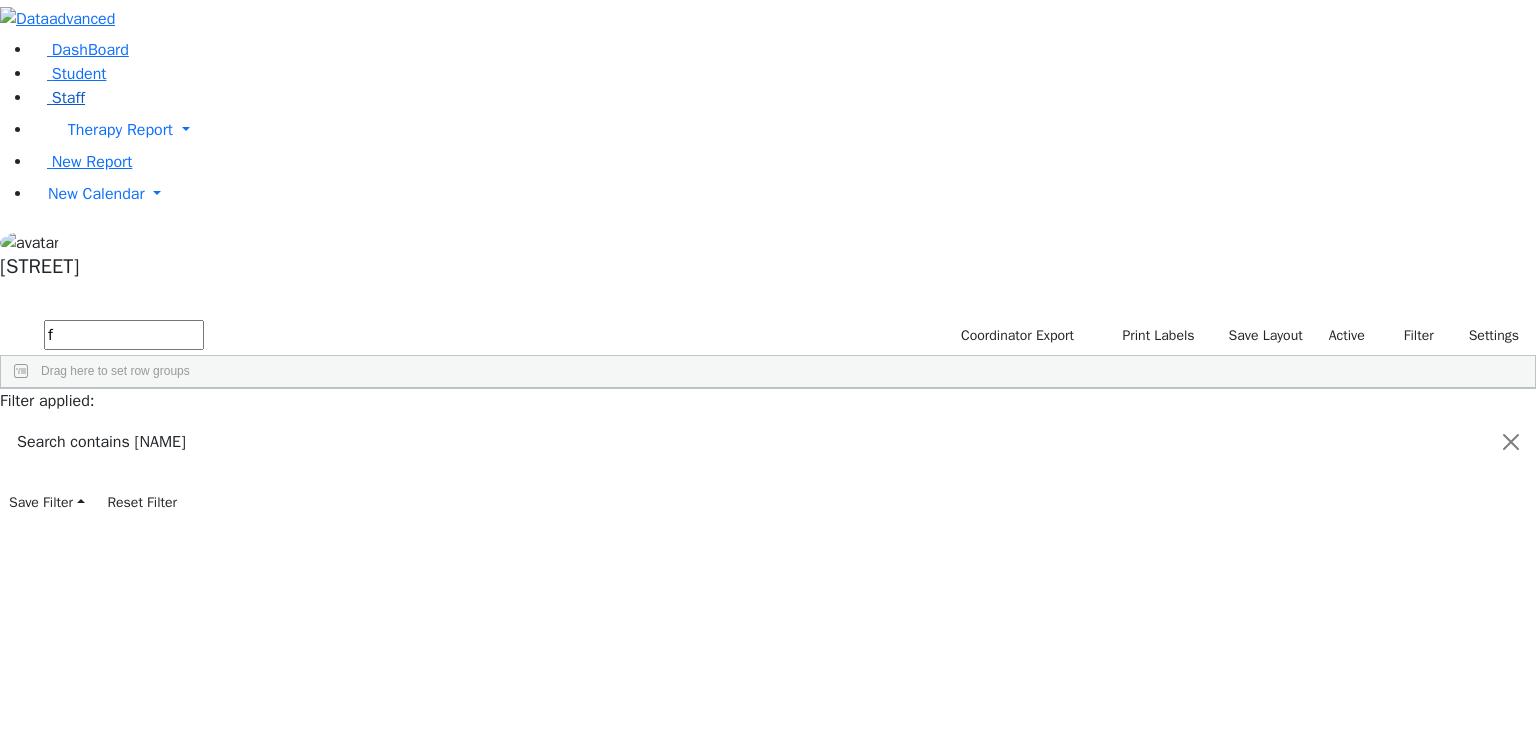 type on "f" 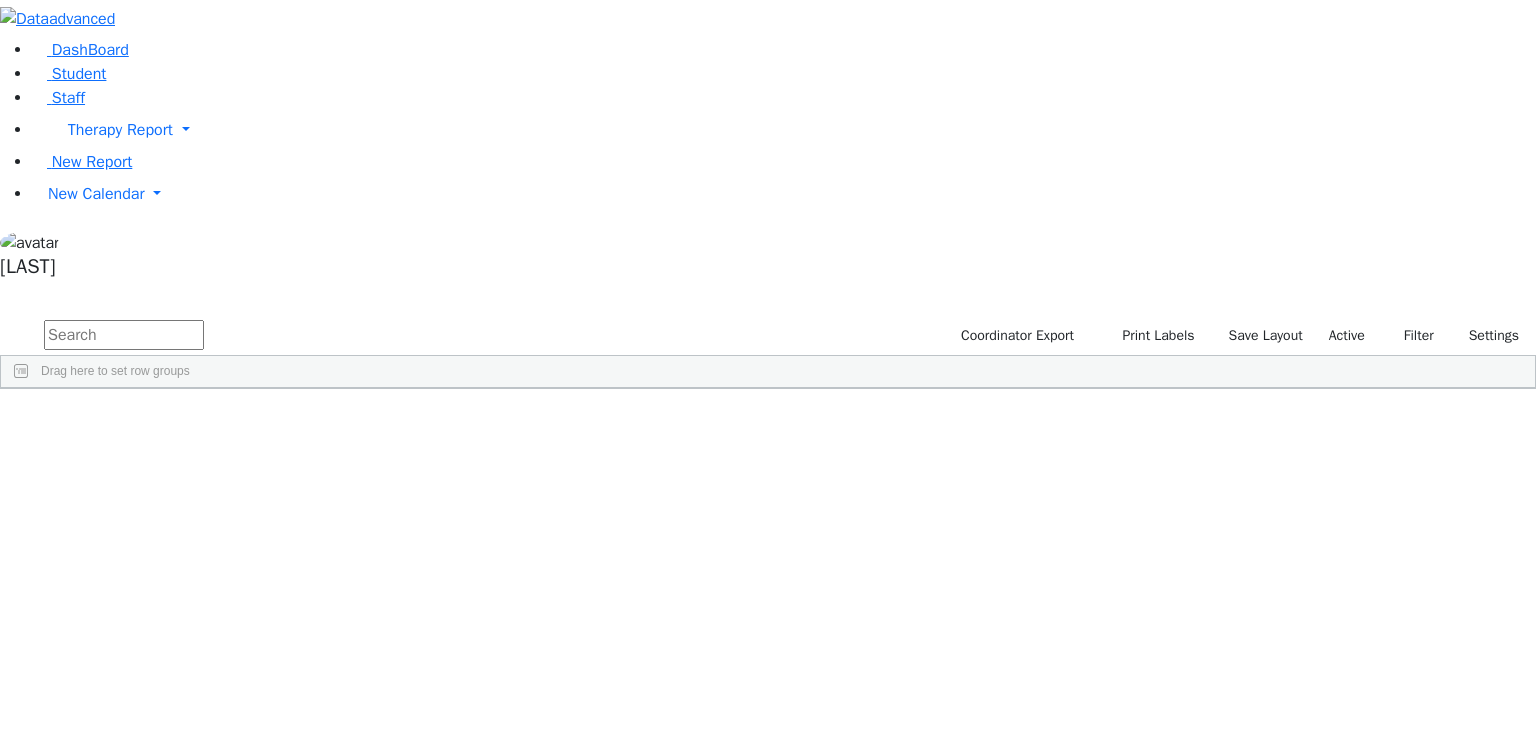 scroll, scrollTop: 0, scrollLeft: 0, axis: both 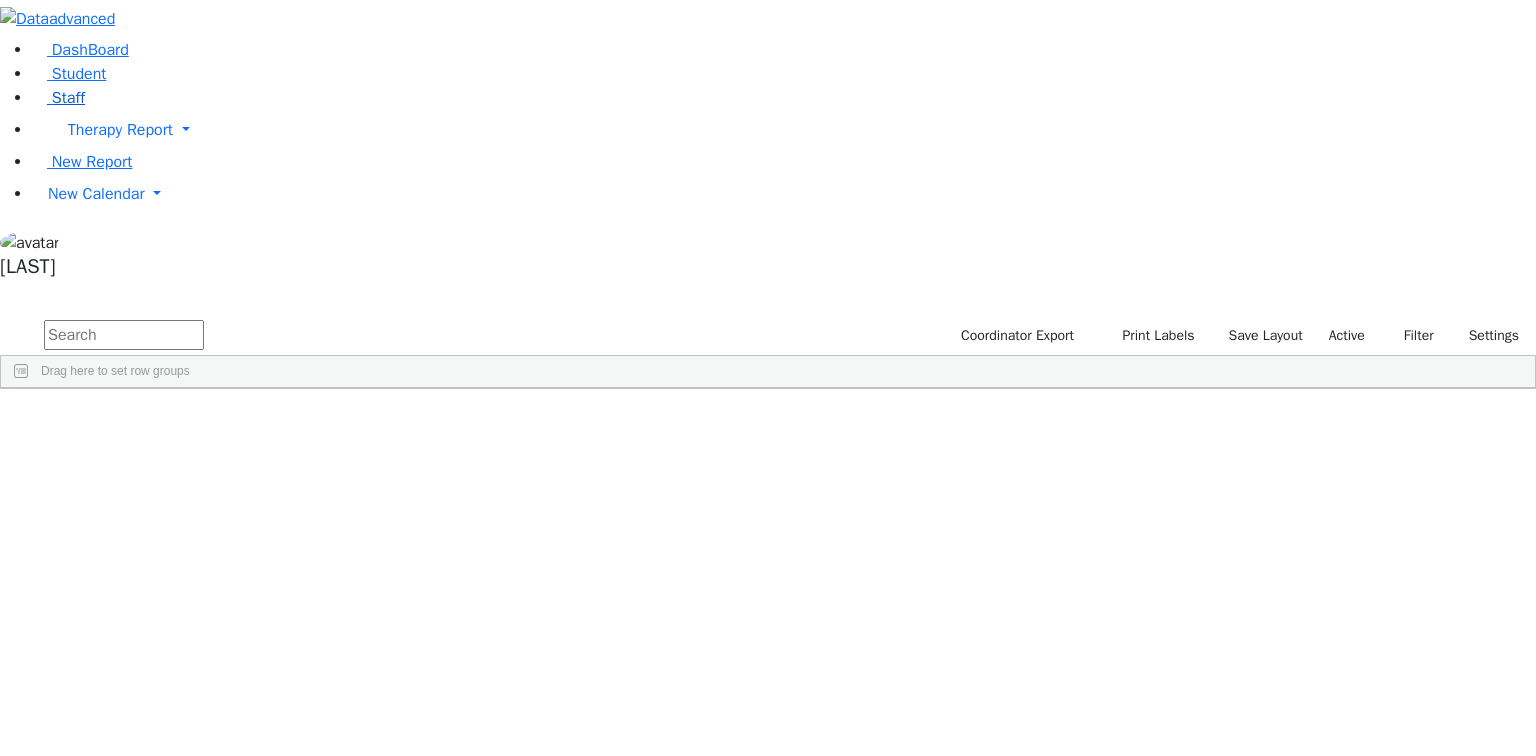 click on "Staff" at bounding box center (68, 98) 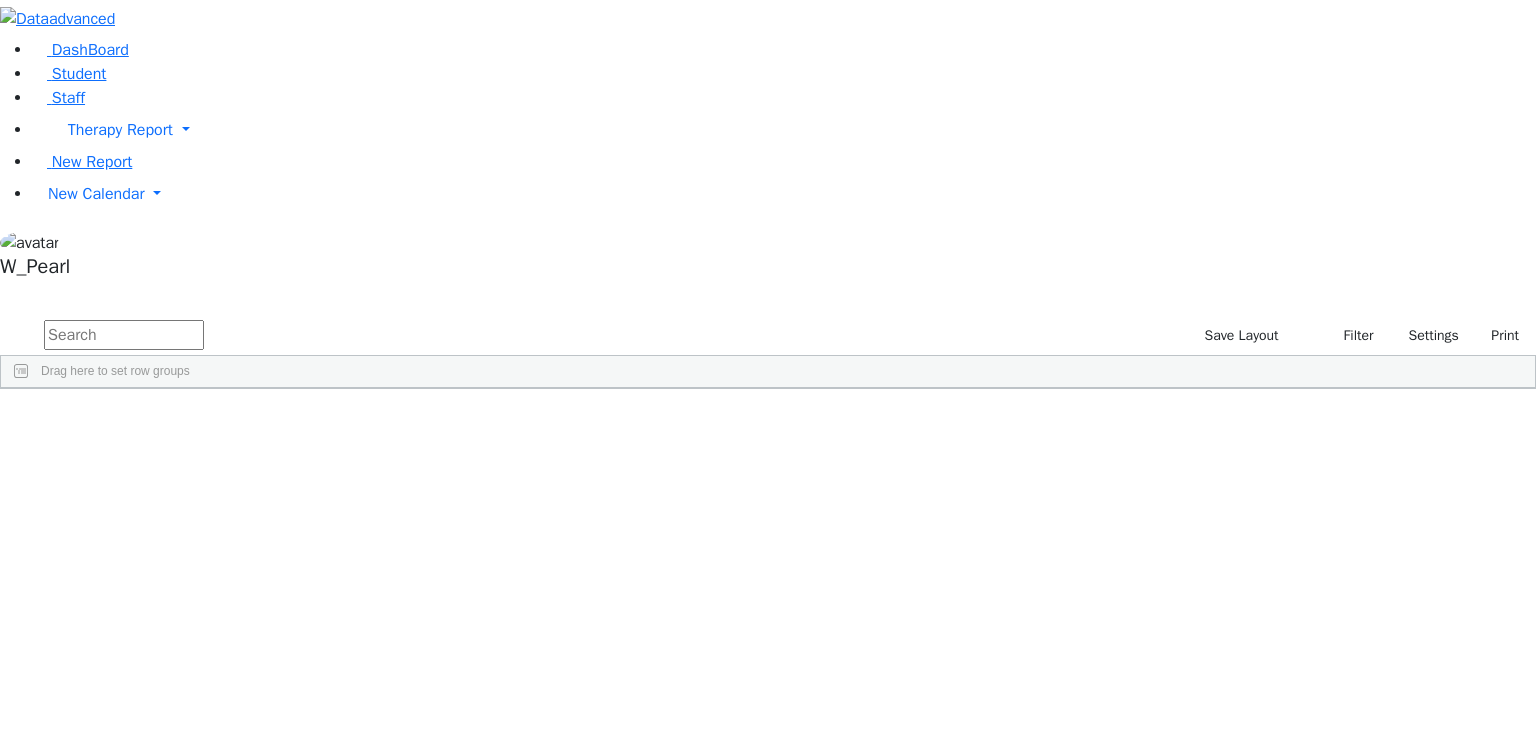 scroll, scrollTop: 0, scrollLeft: 0, axis: both 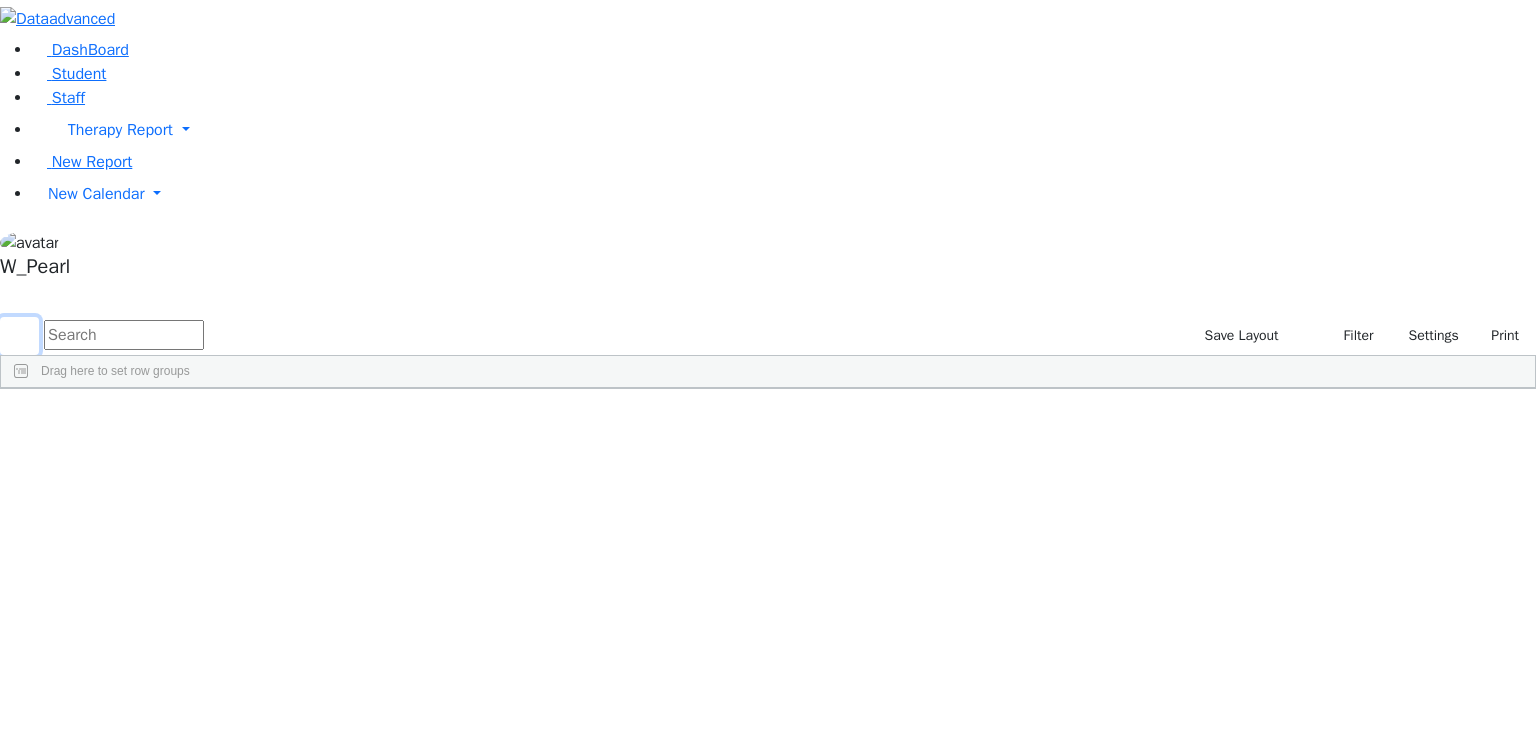 click at bounding box center (19, 336) 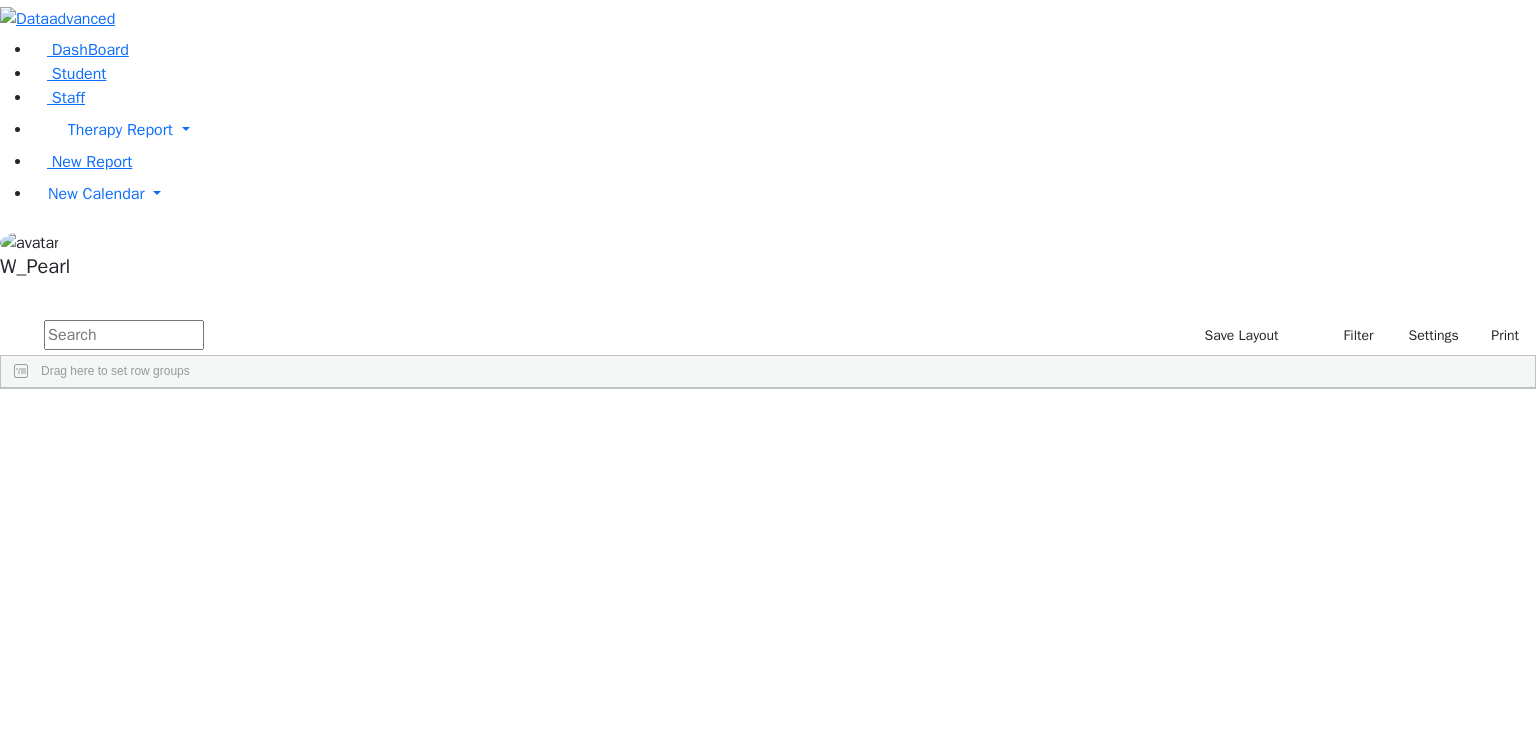 click at bounding box center [124, 335] 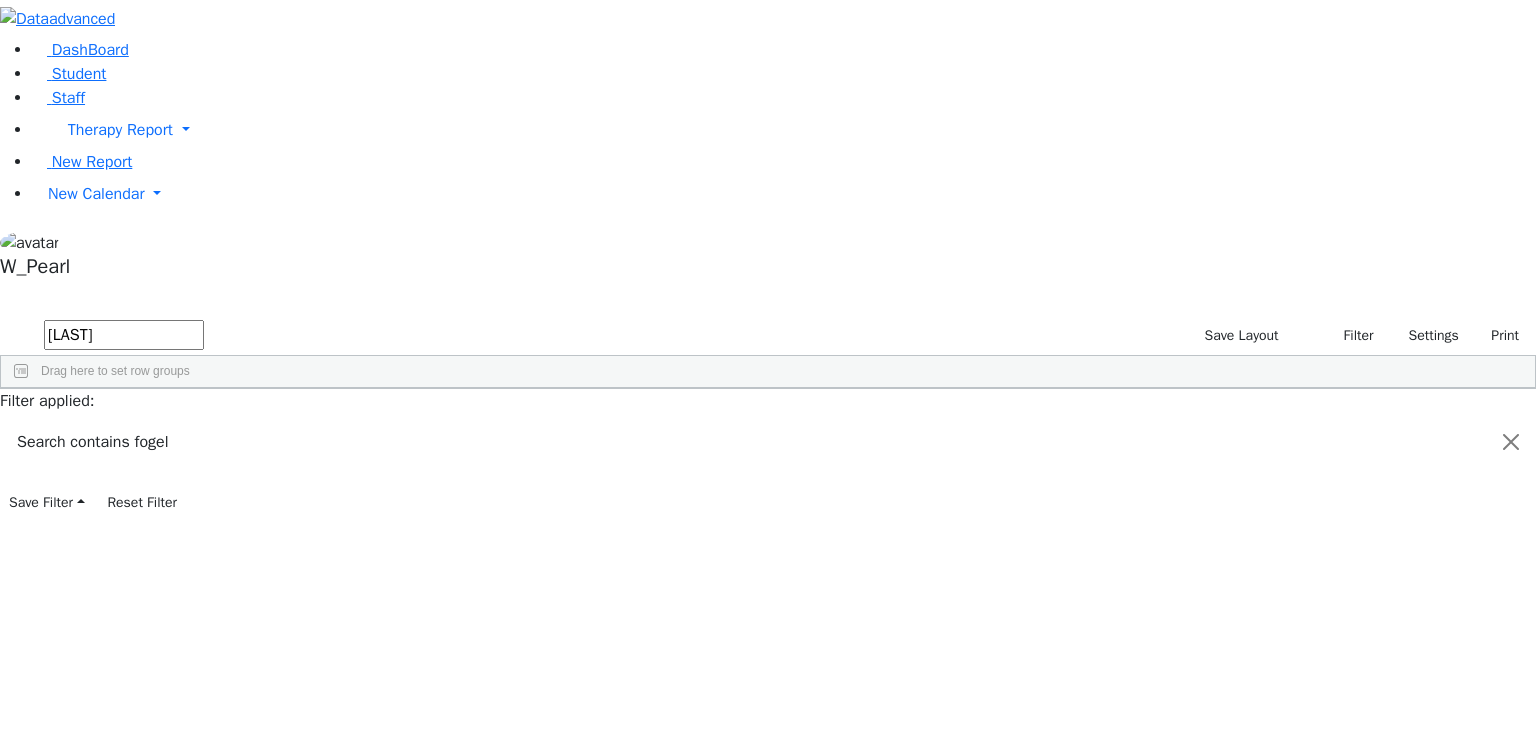 type on "fogel" 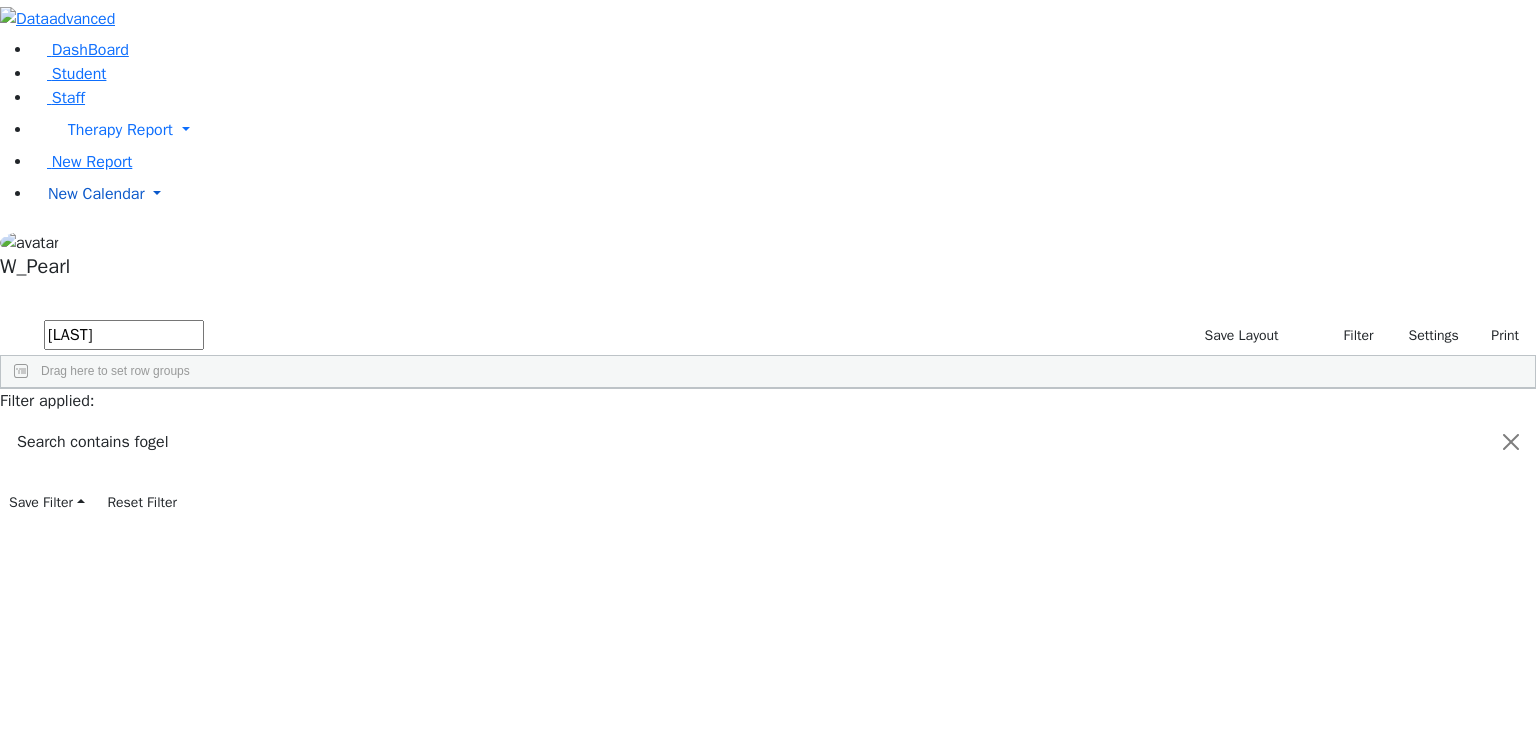 click on "New Calendar" at bounding box center [120, 130] 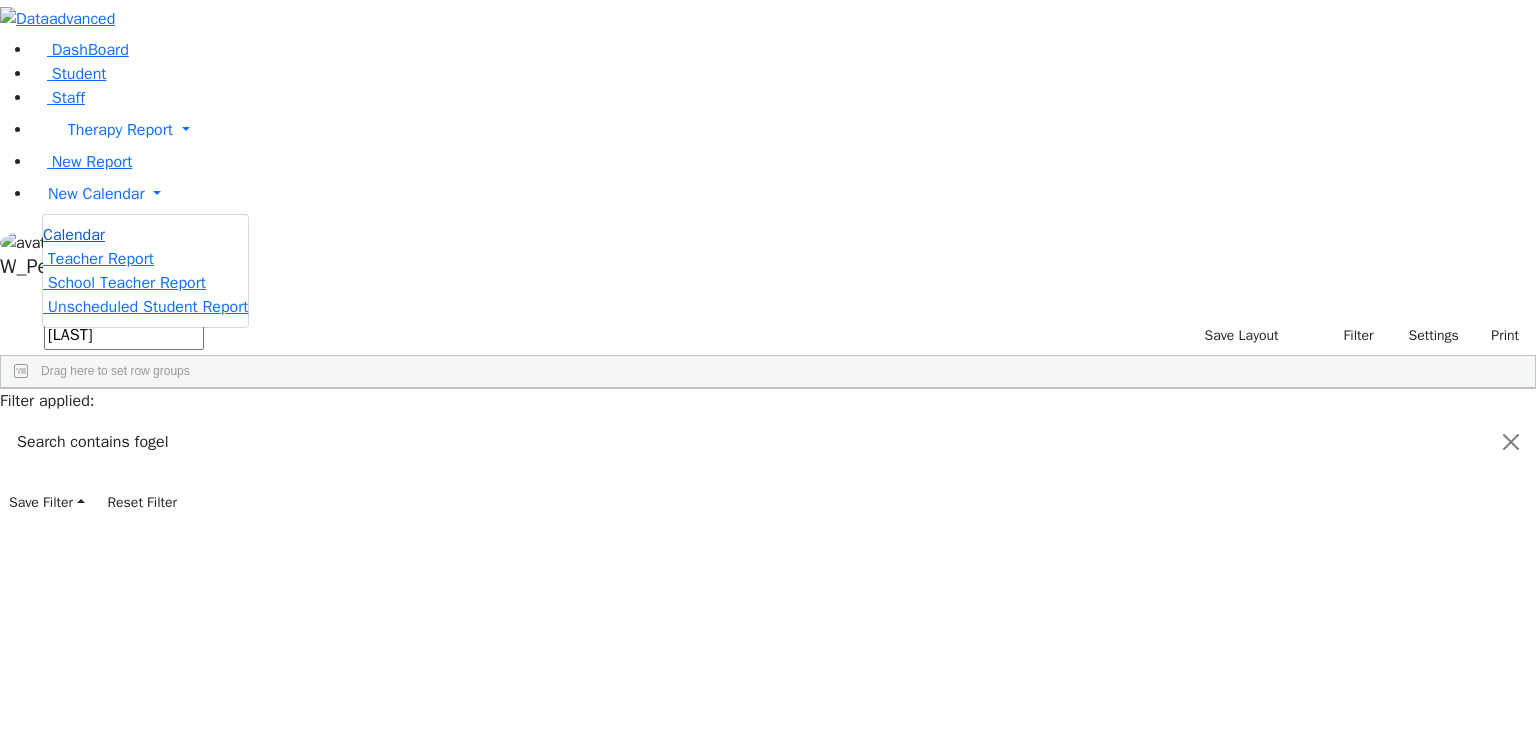 click on "Calendar" at bounding box center (74, 235) 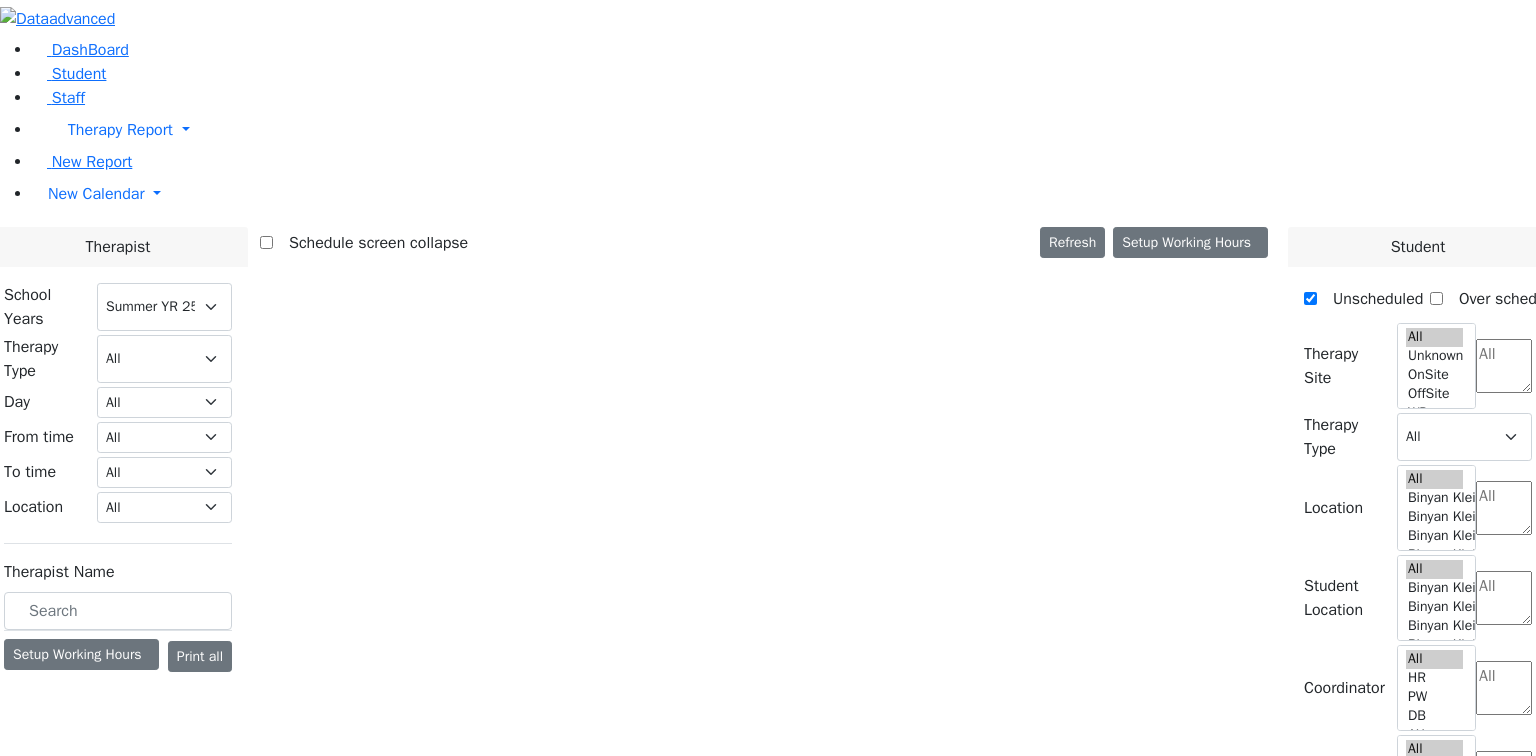 select on "211" 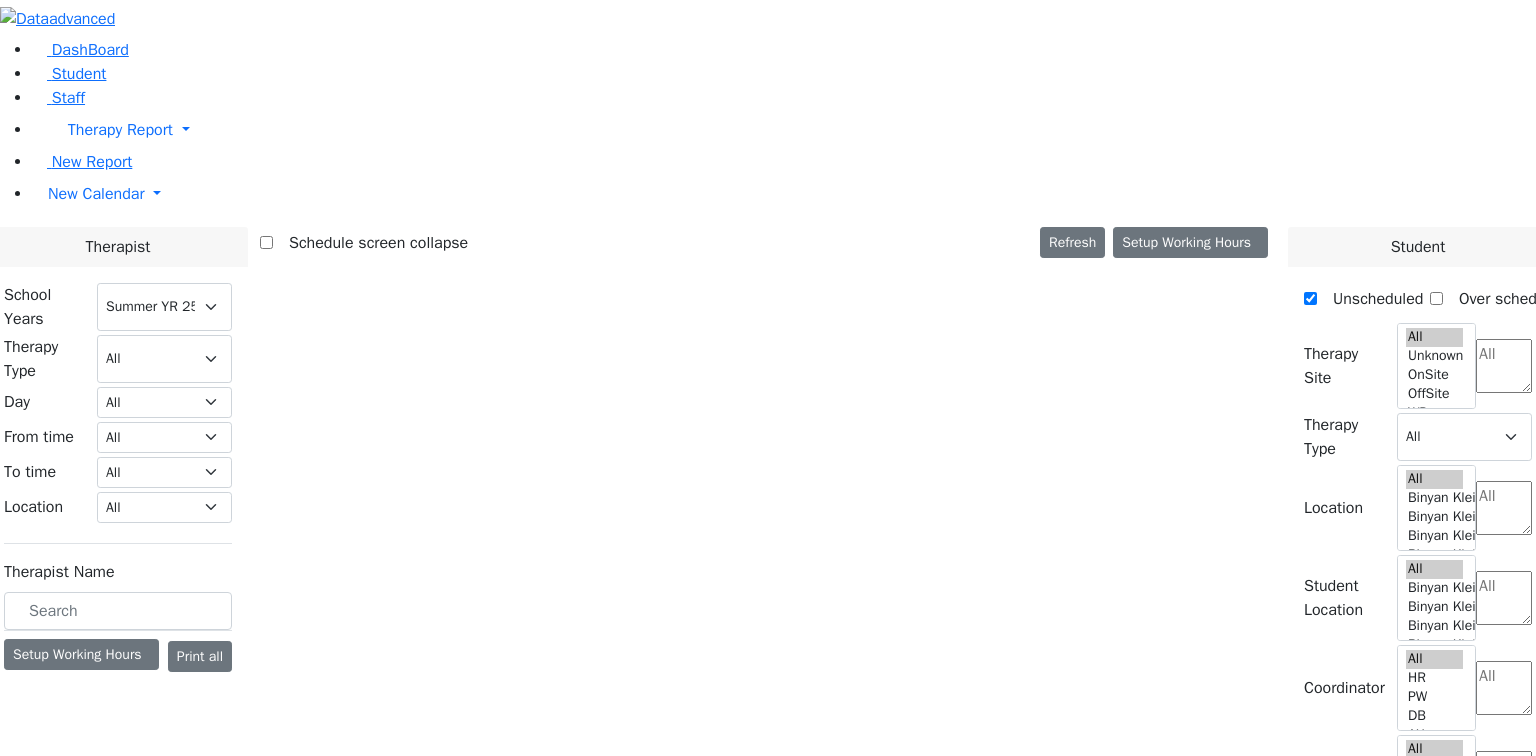 scroll, scrollTop: 0, scrollLeft: 0, axis: both 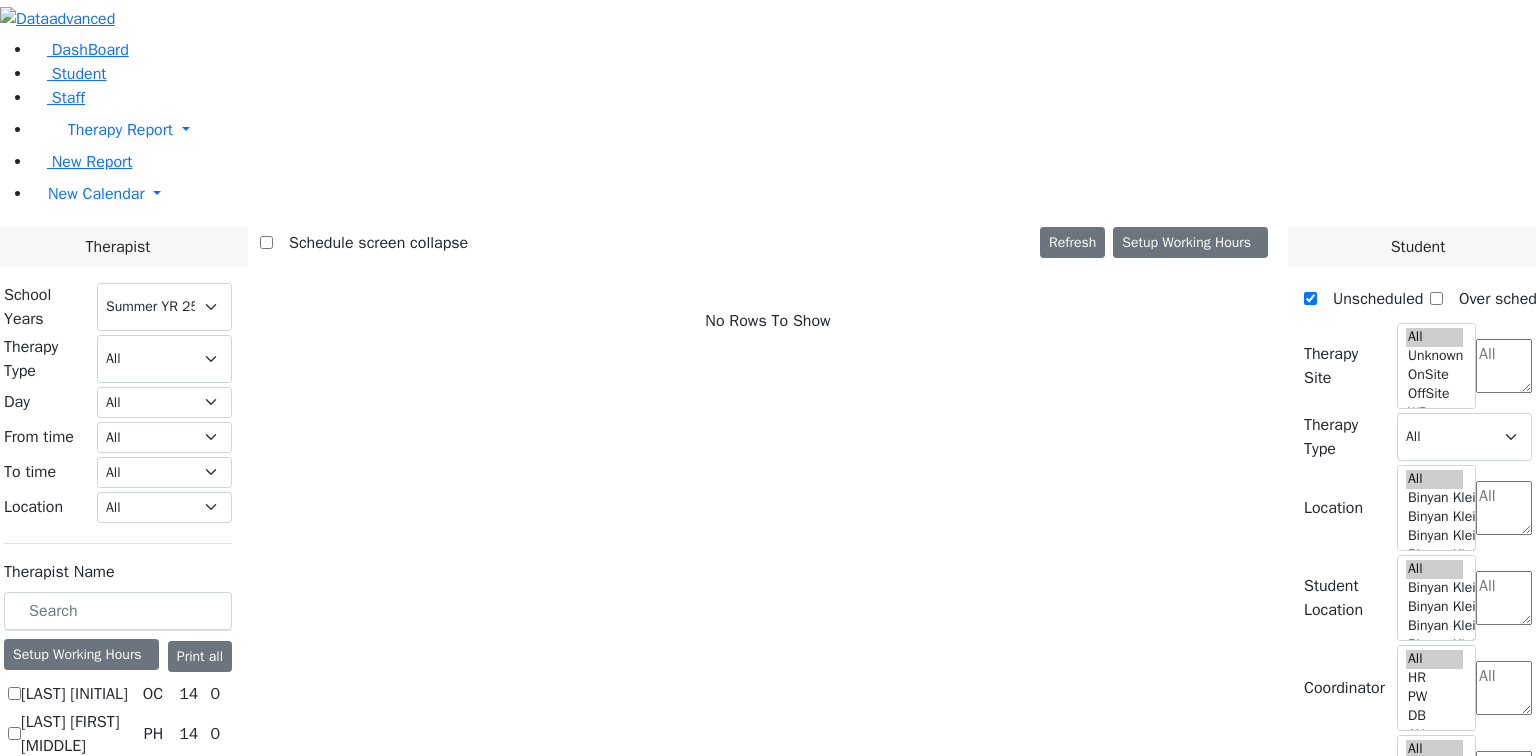 click on "[LAST] [FIRST]" at bounding box center [70, 1262] 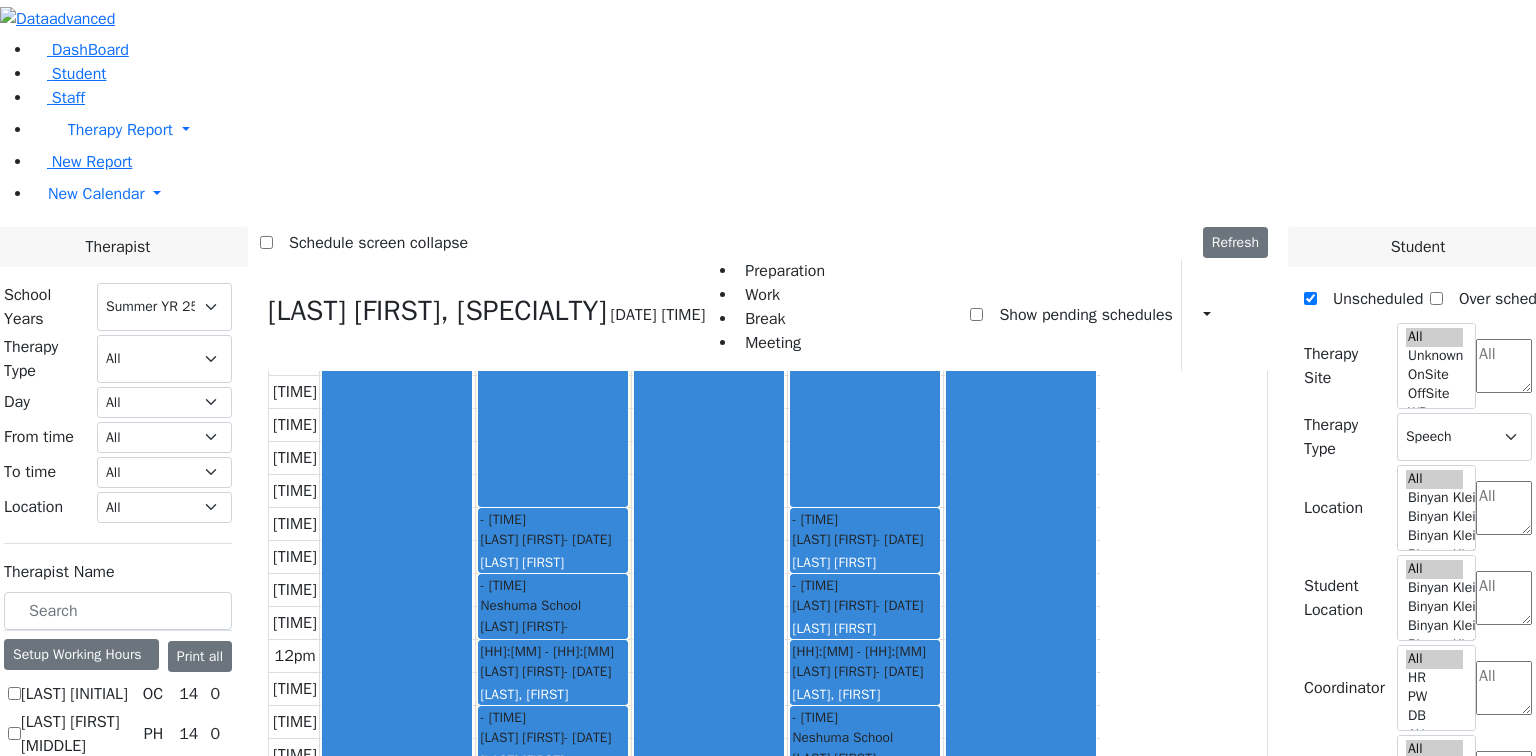 scroll, scrollTop: 158, scrollLeft: 0, axis: vertical 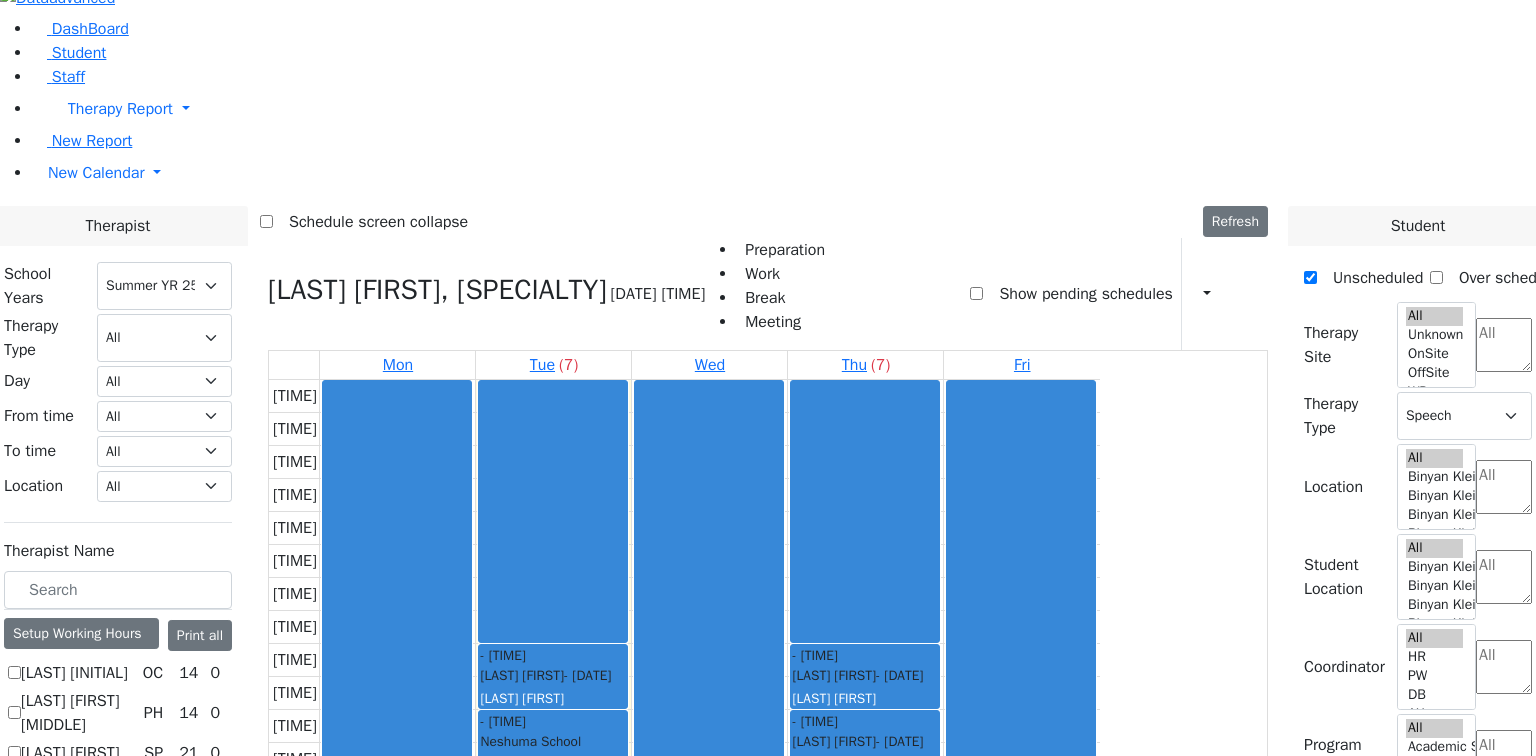 click on "Katz Bina" at bounding box center (70, 1241) 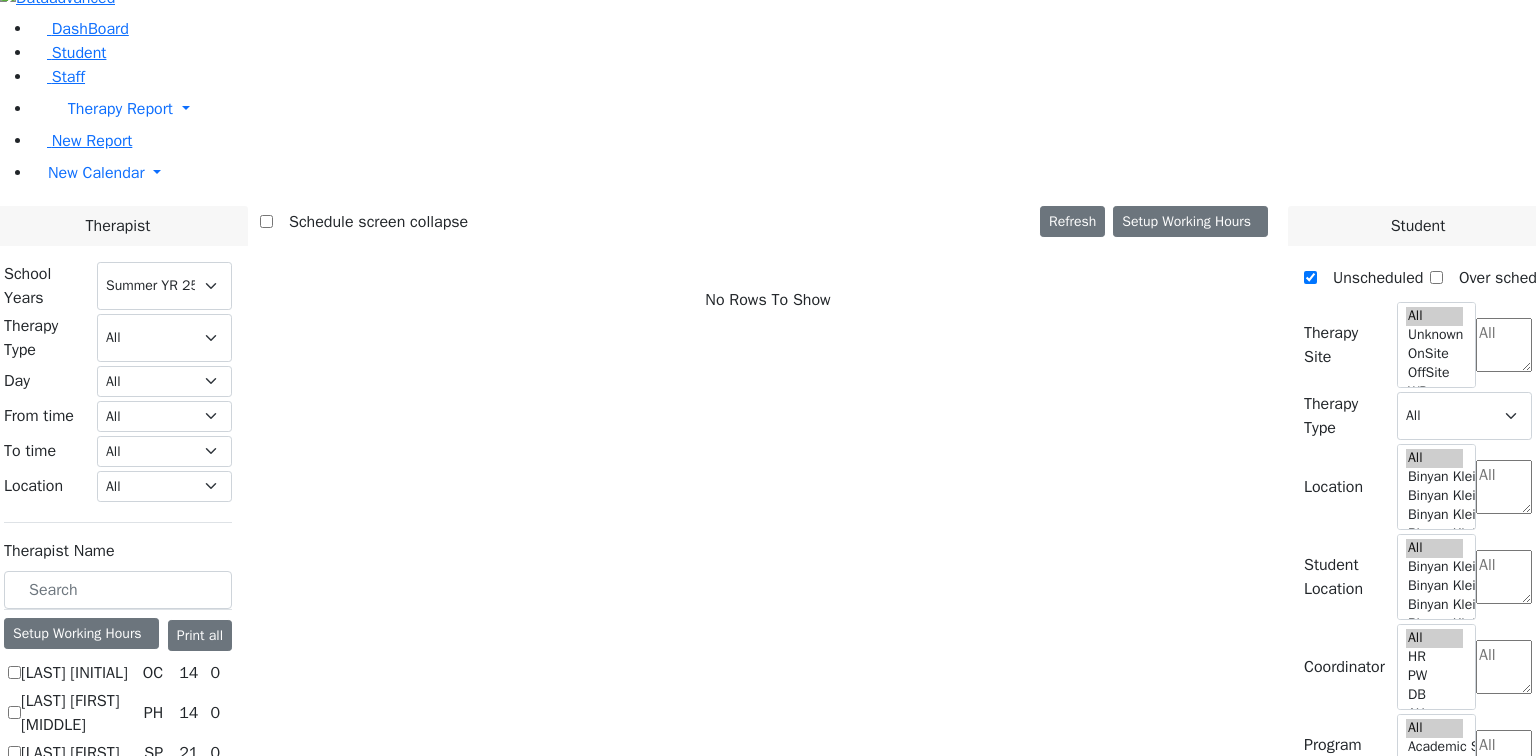 scroll, scrollTop: 19, scrollLeft: 0, axis: vertical 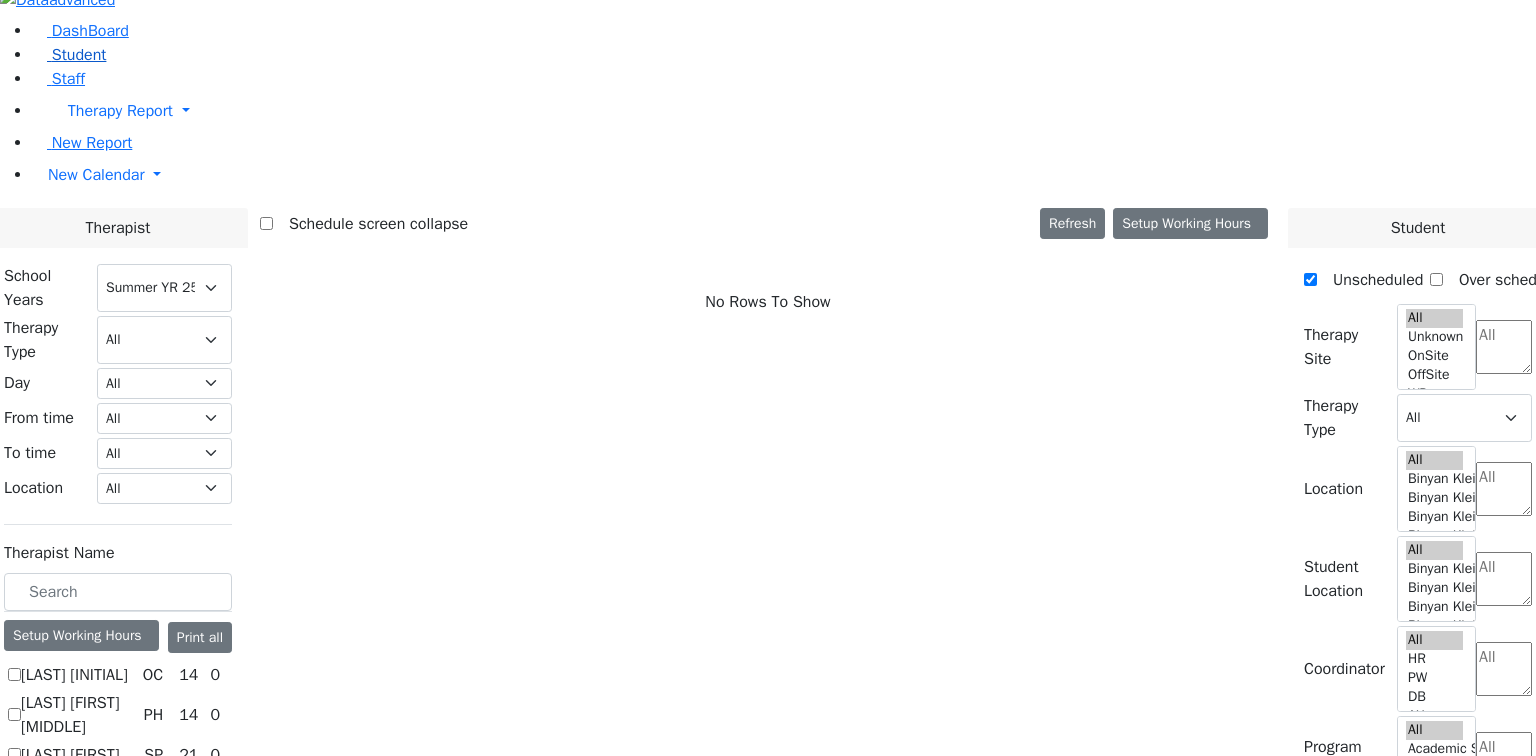 click on "Student" at bounding box center (79, 55) 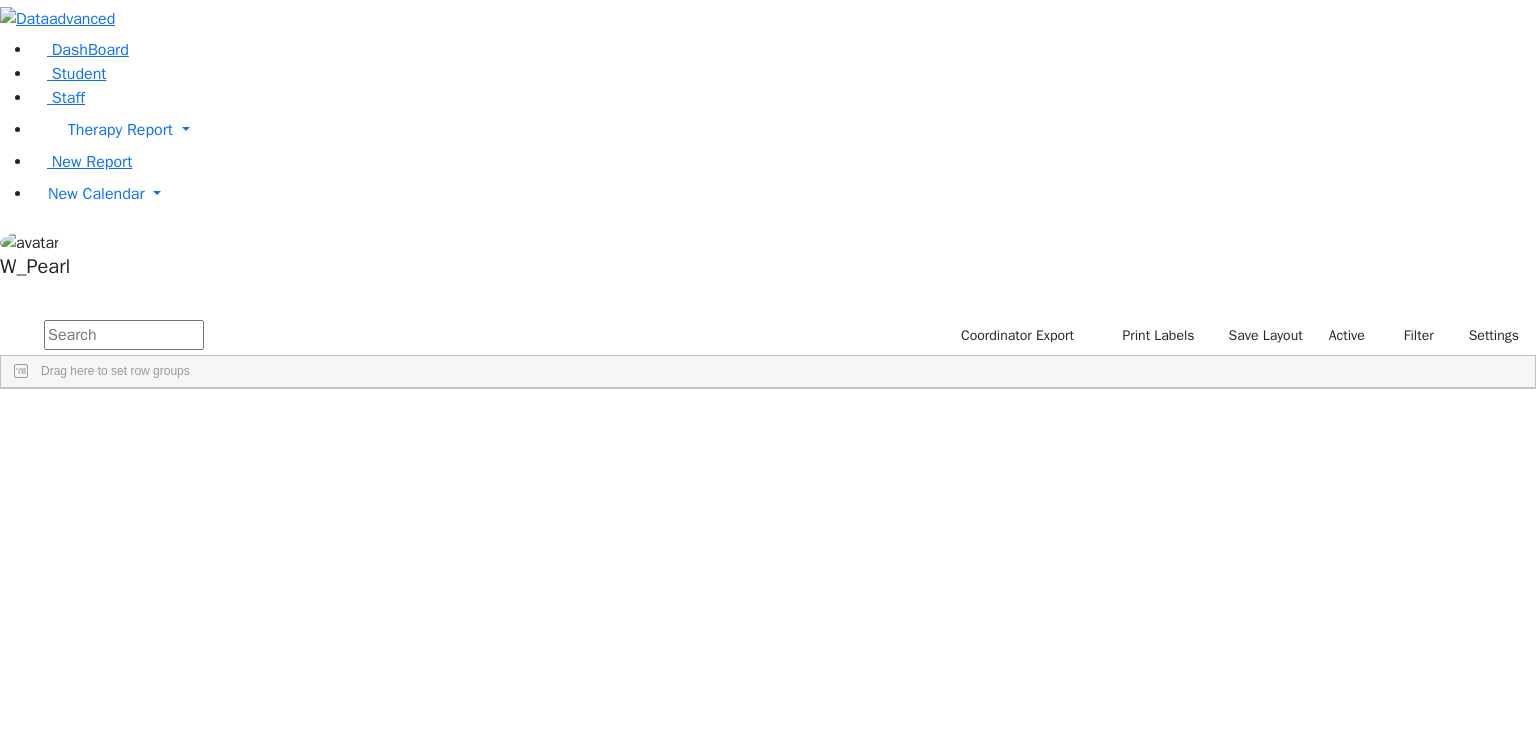 scroll, scrollTop: 0, scrollLeft: 0, axis: both 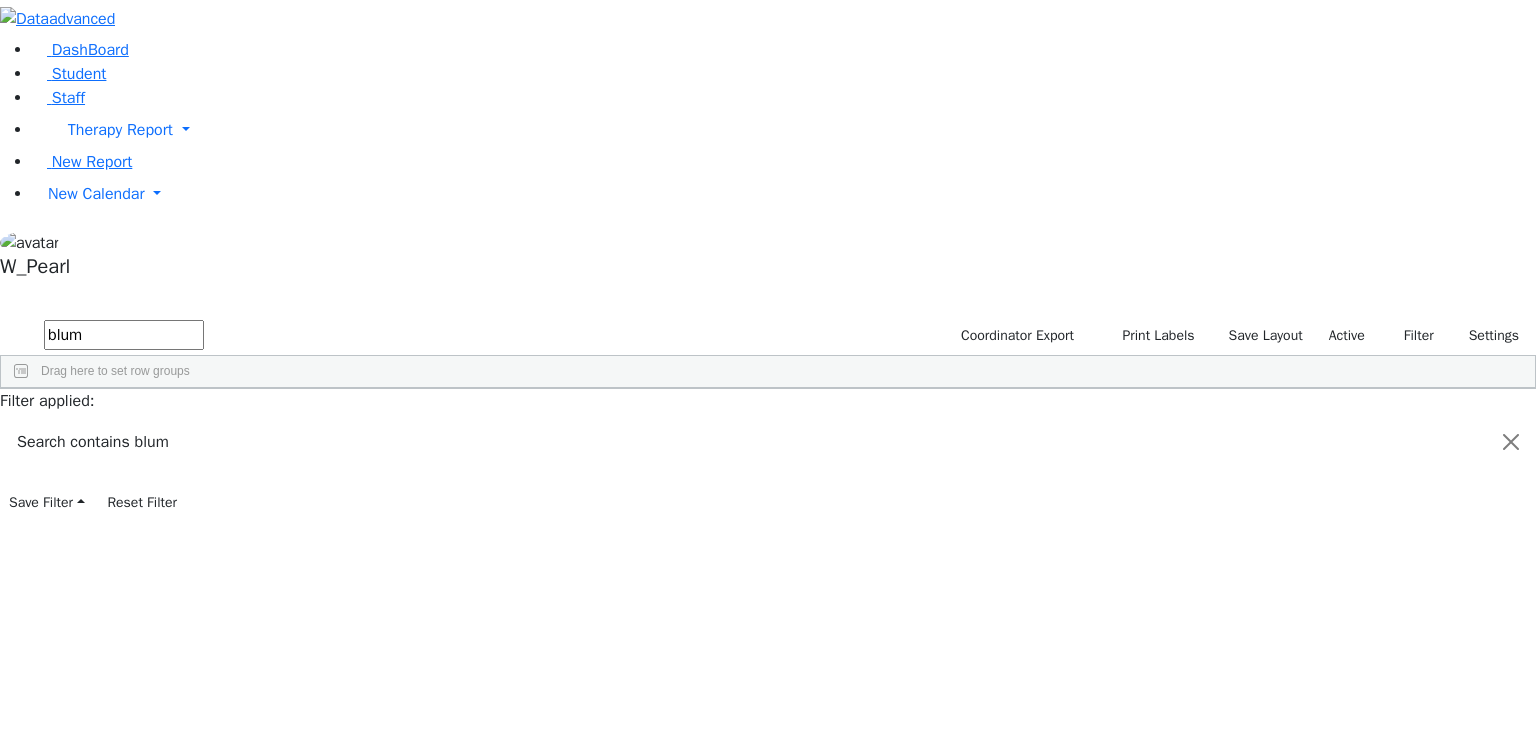 type on "blum" 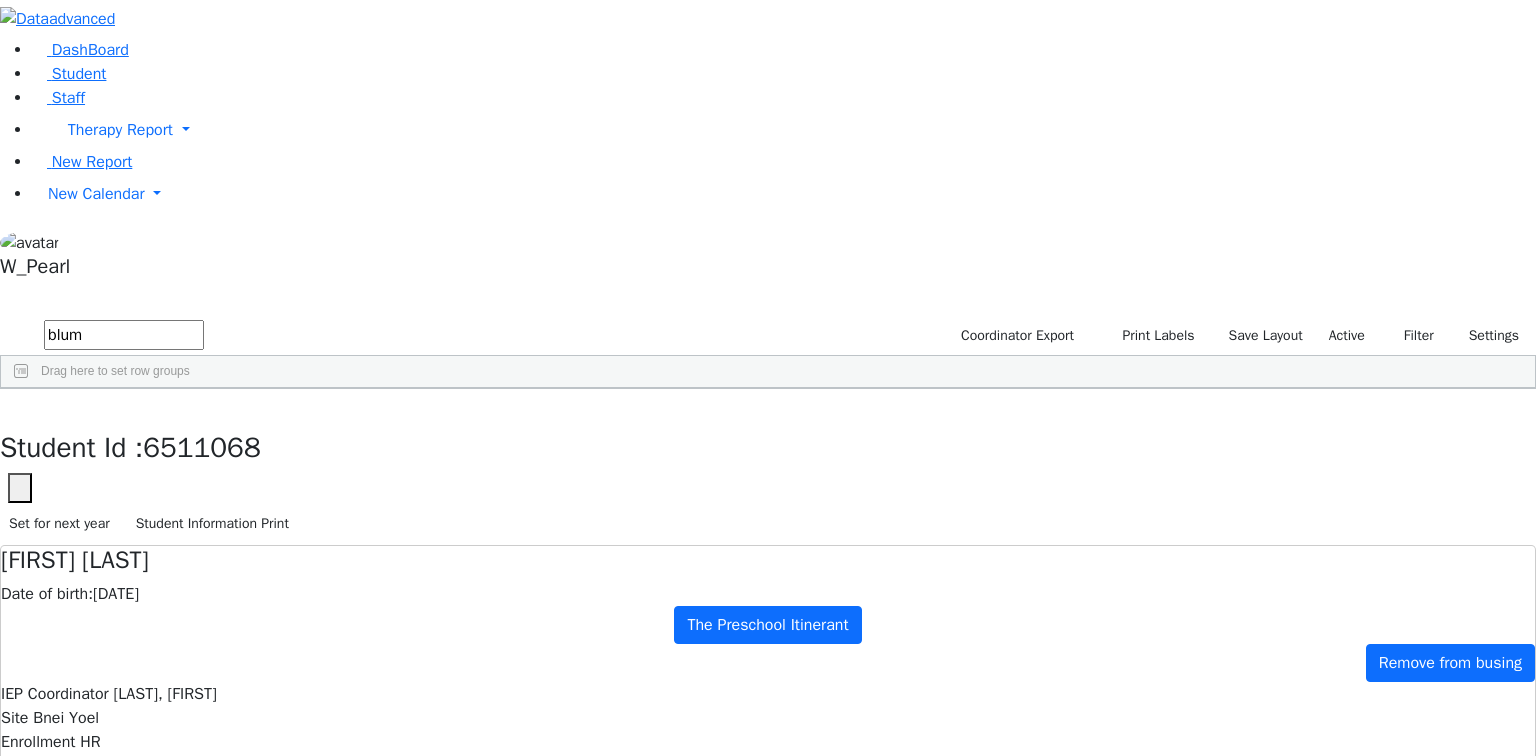 click on "Scheduling" at bounding box center (477, 891) 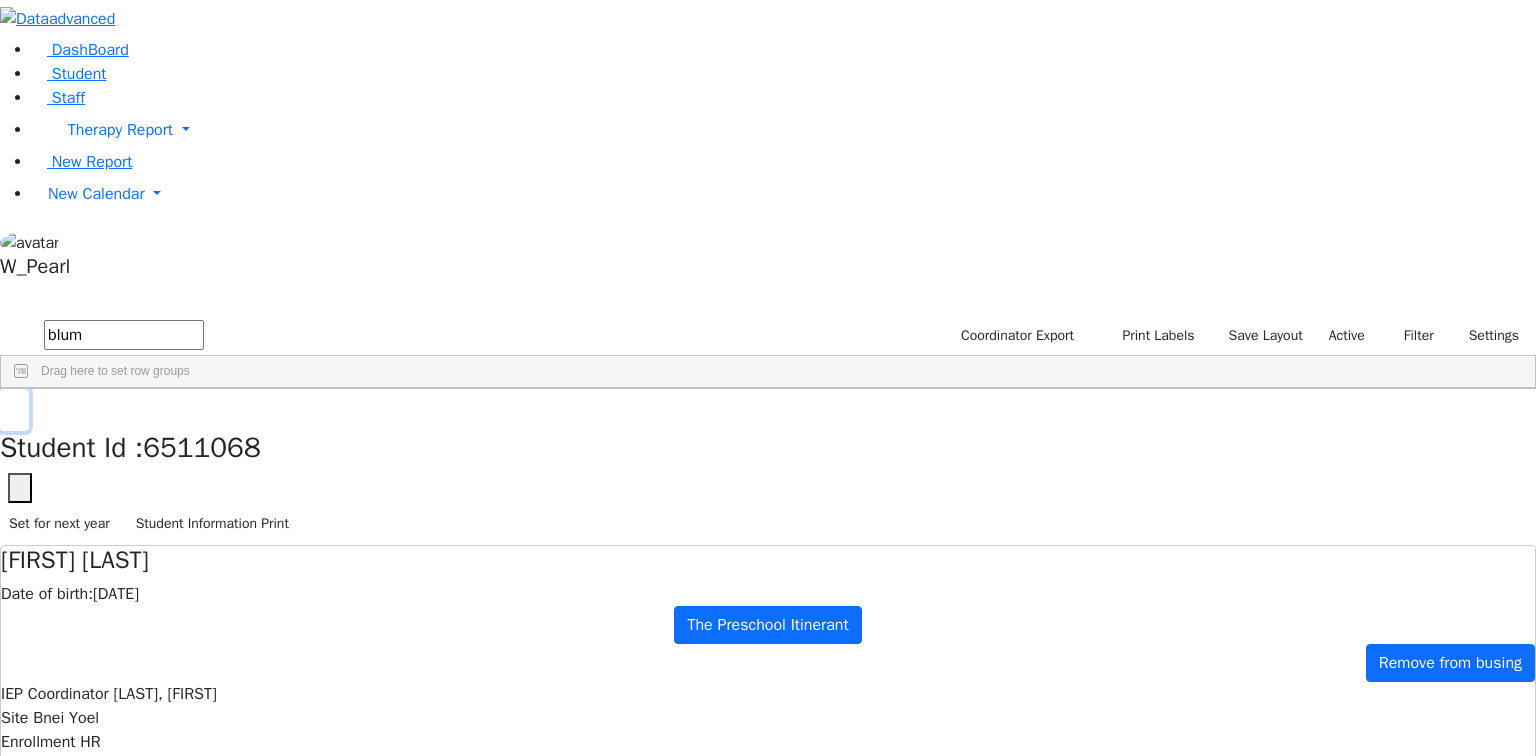 click at bounding box center (14, 410) 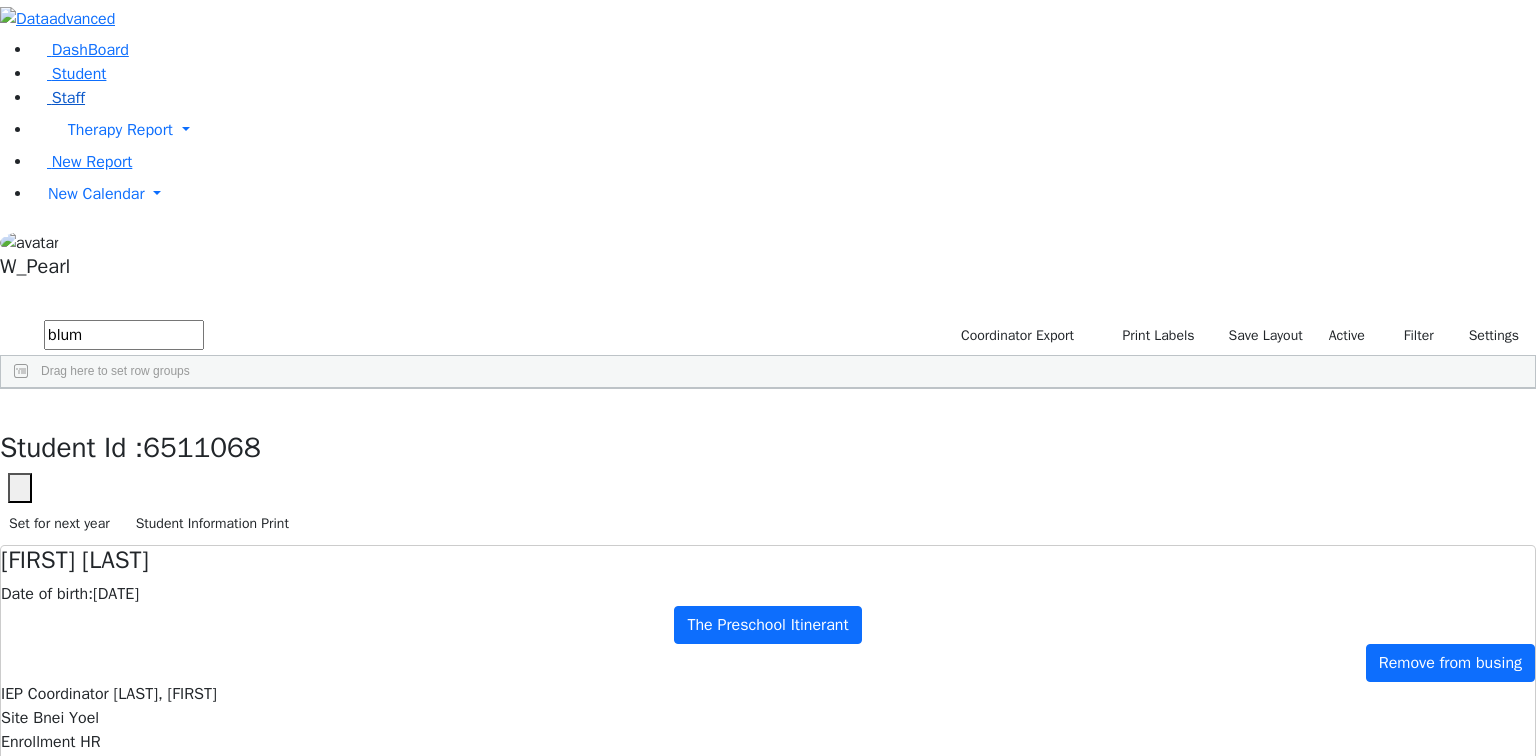 click on "Staff" at bounding box center (58, 98) 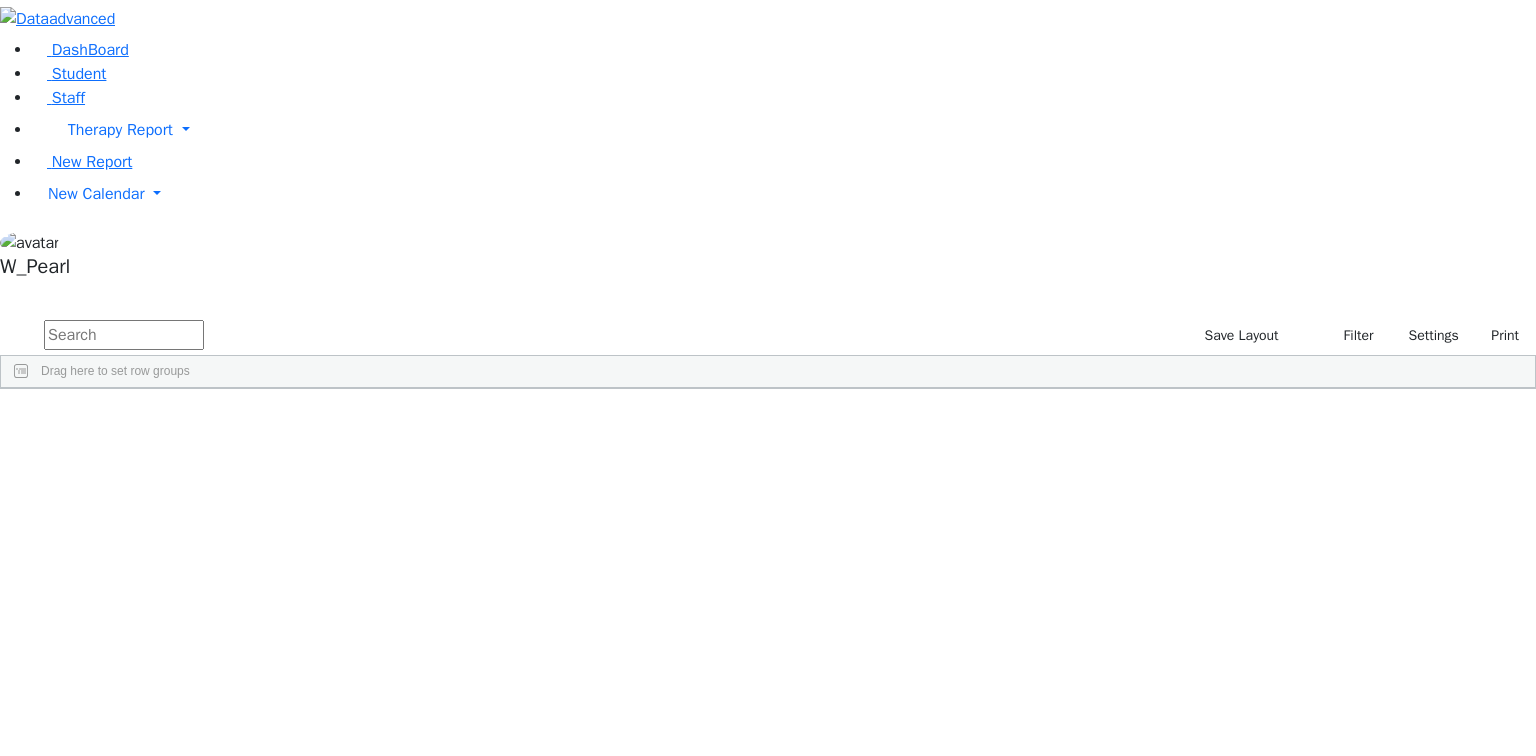 scroll, scrollTop: 0, scrollLeft: 0, axis: both 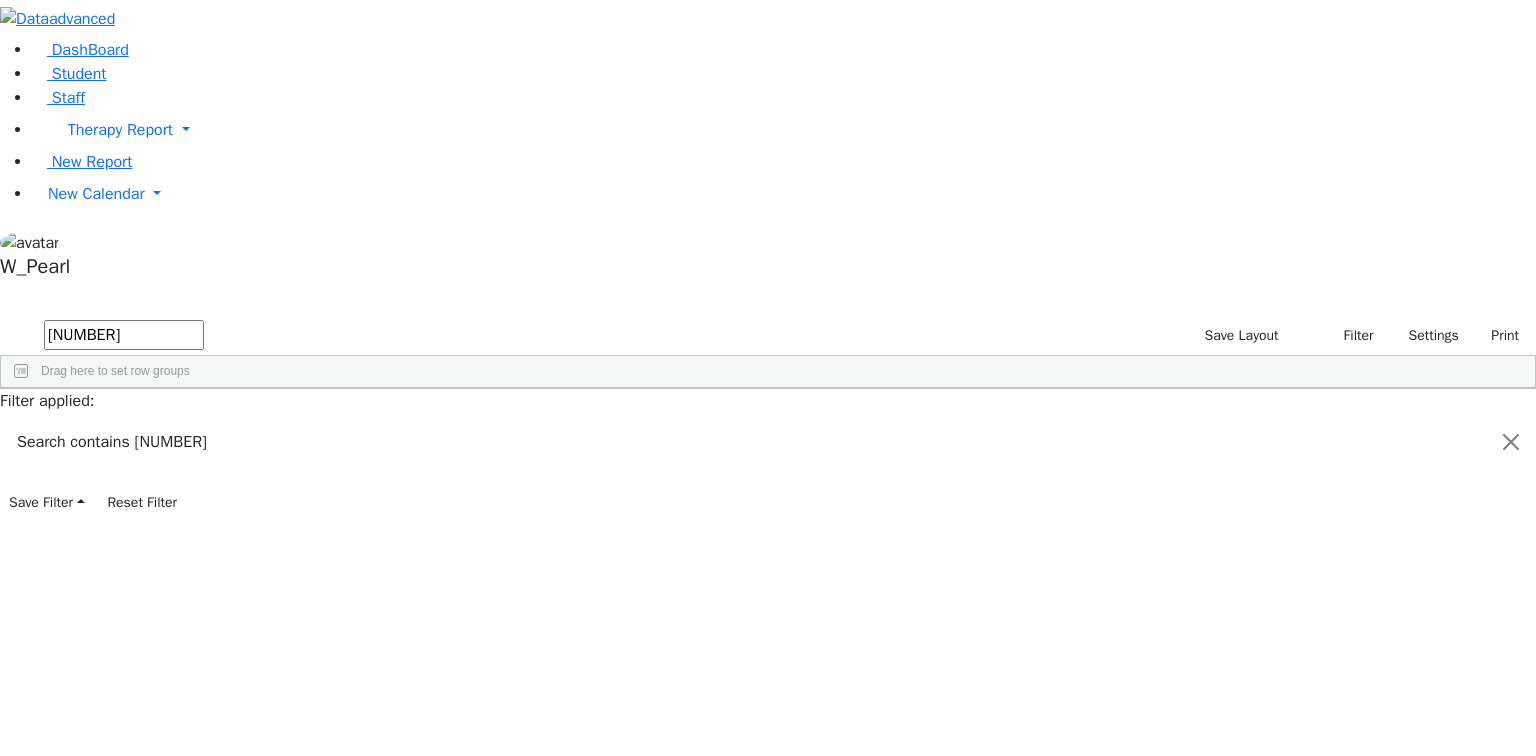 drag, startPoint x: 355, startPoint y: 79, endPoint x: -111, endPoint y: 30, distance: 468.5691 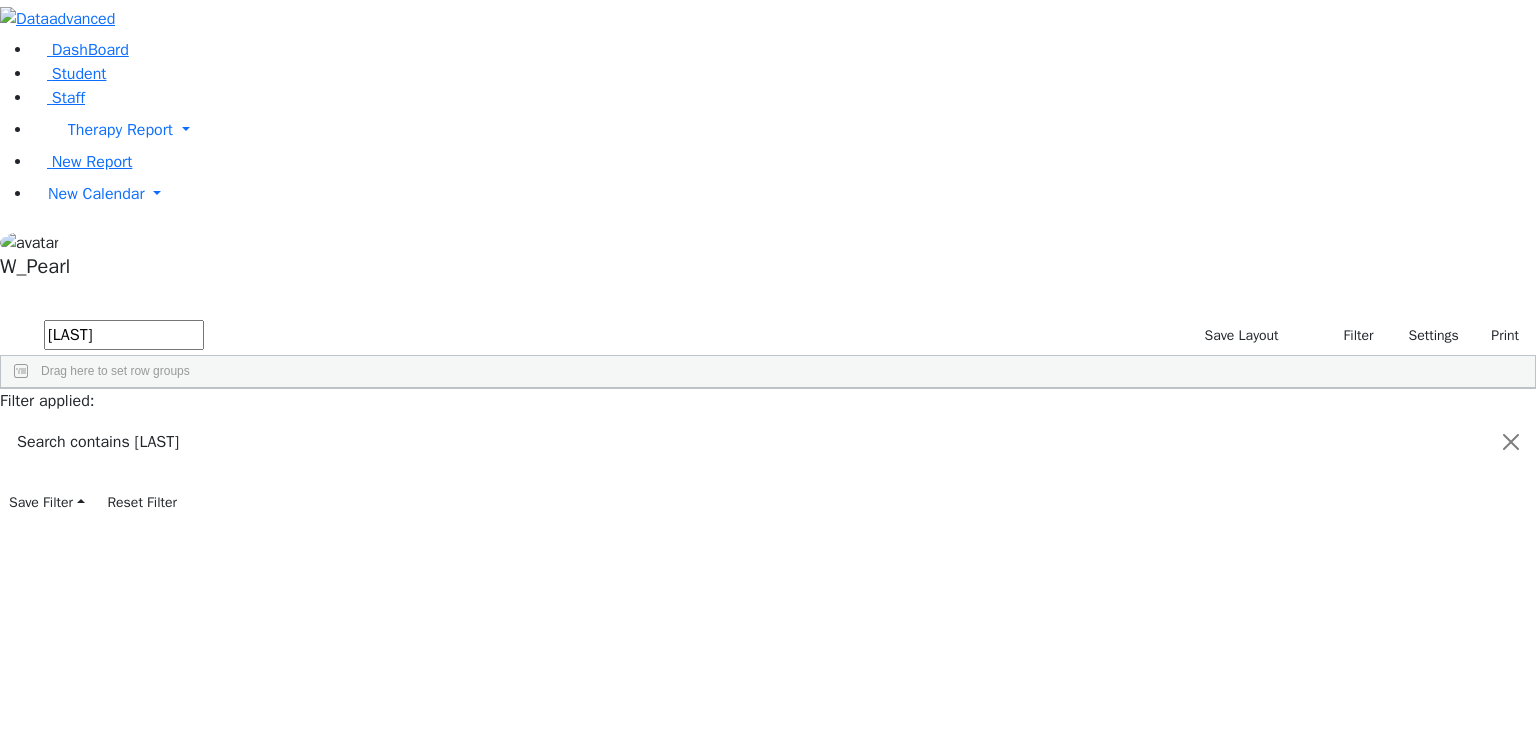 type on "[LAST]" 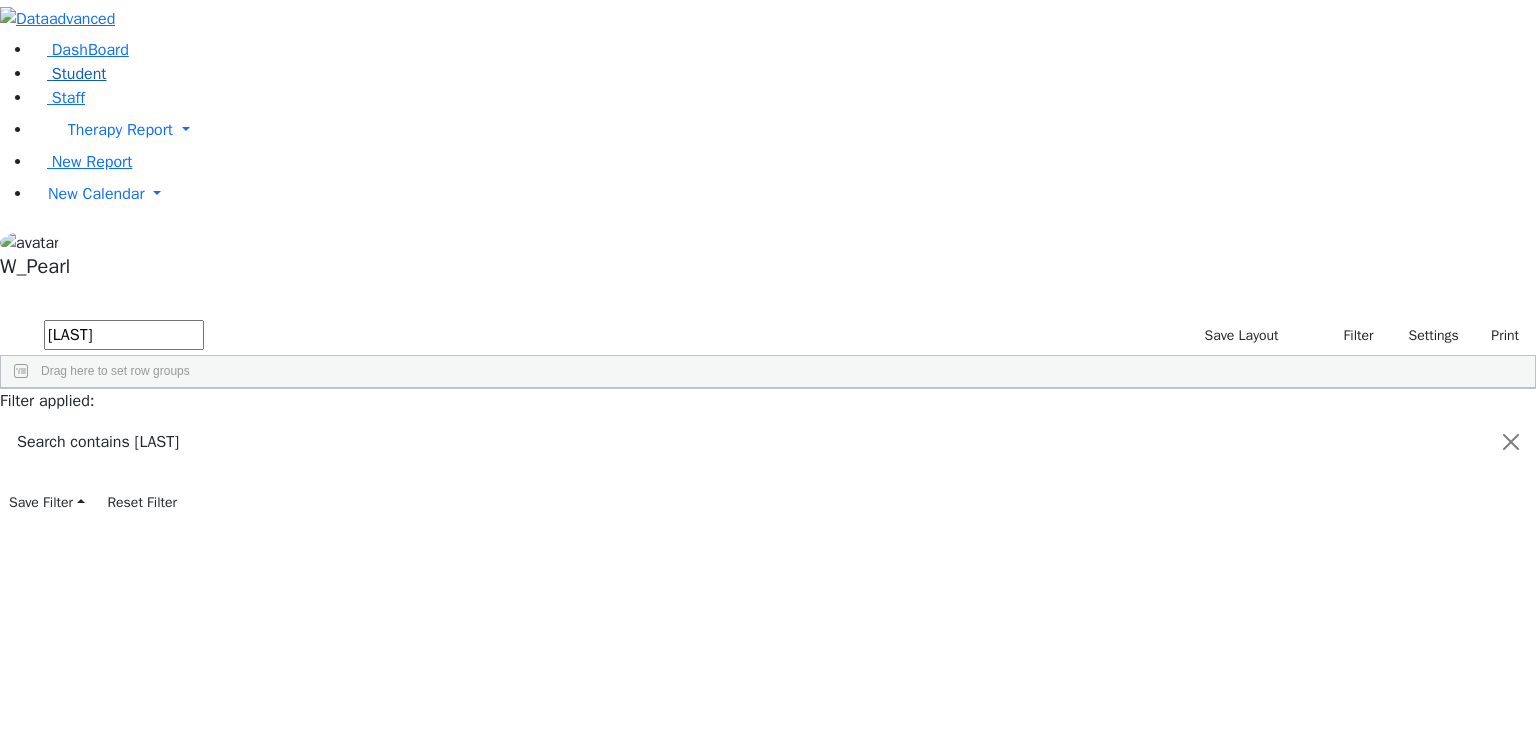 click on "Student" at bounding box center [69, 74] 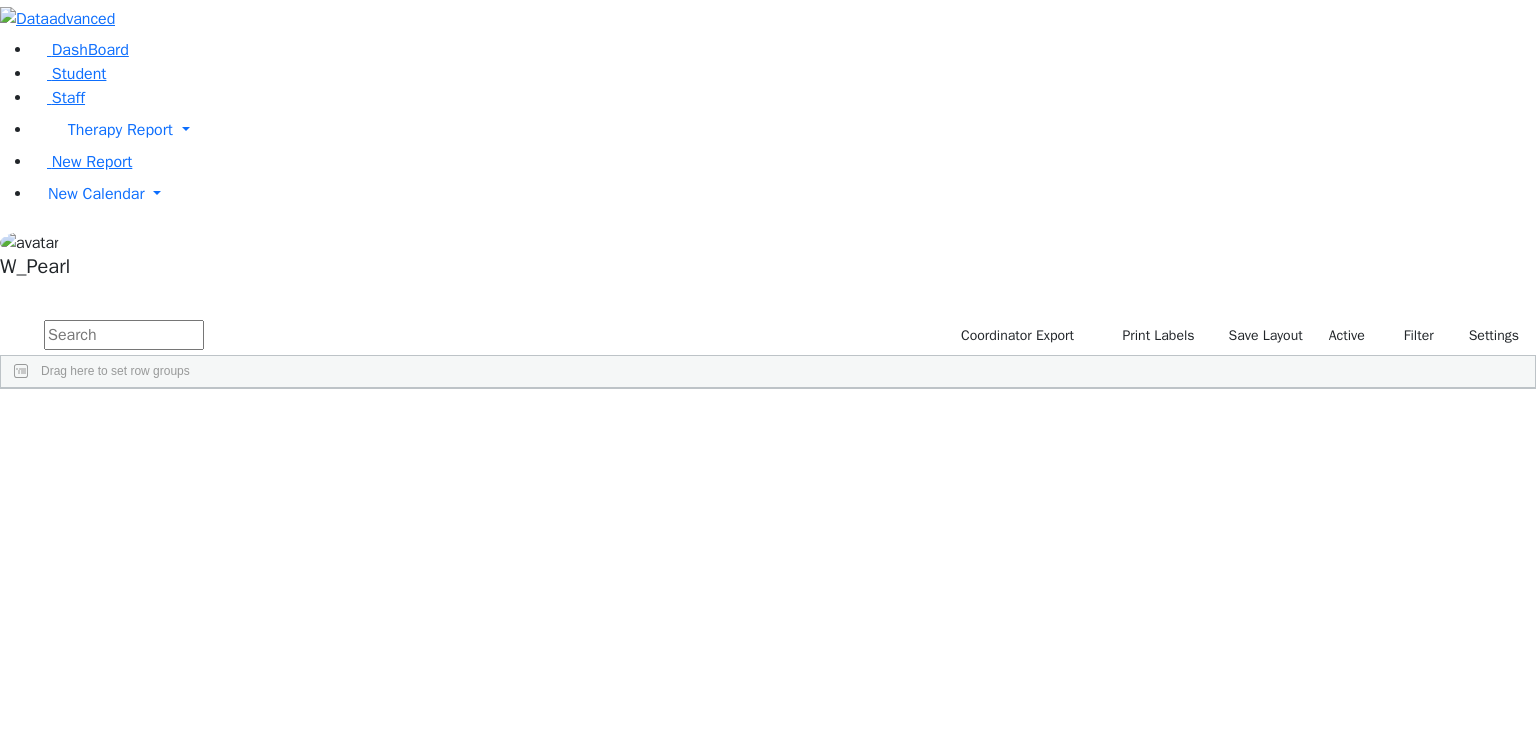 scroll, scrollTop: 0, scrollLeft: 0, axis: both 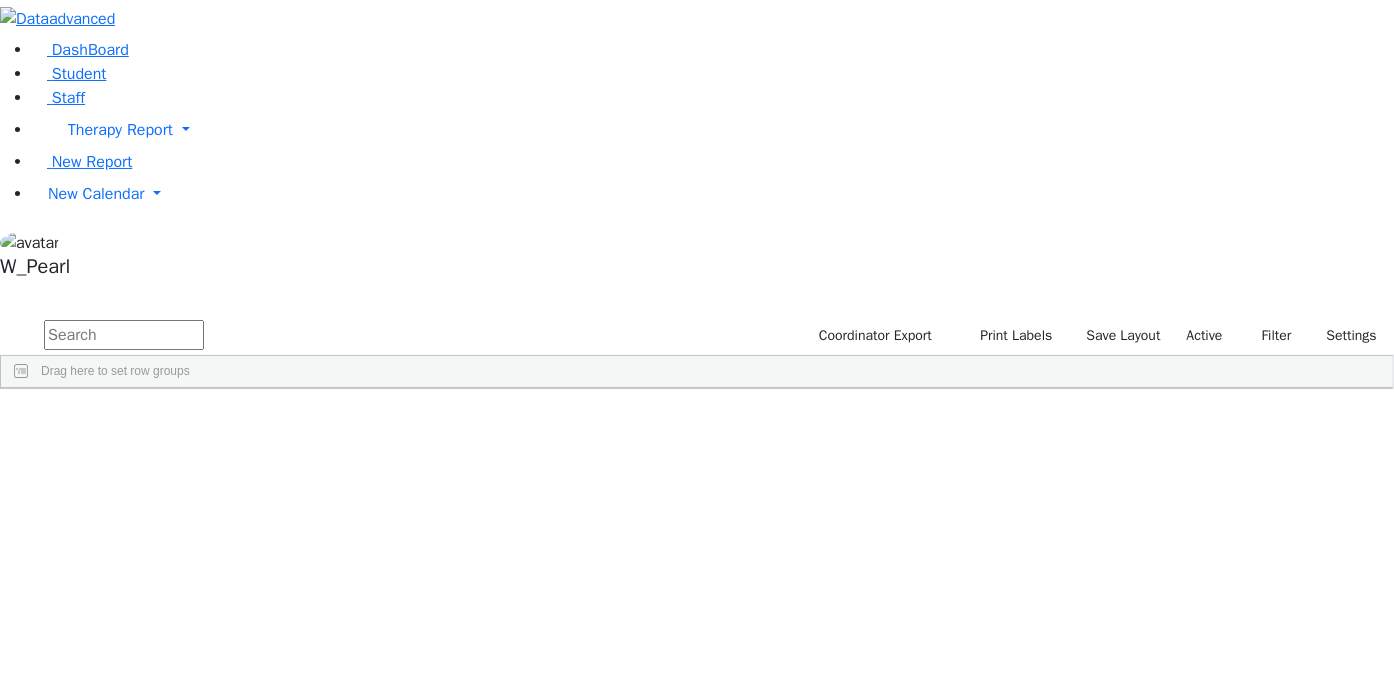 click at bounding box center (124, 335) 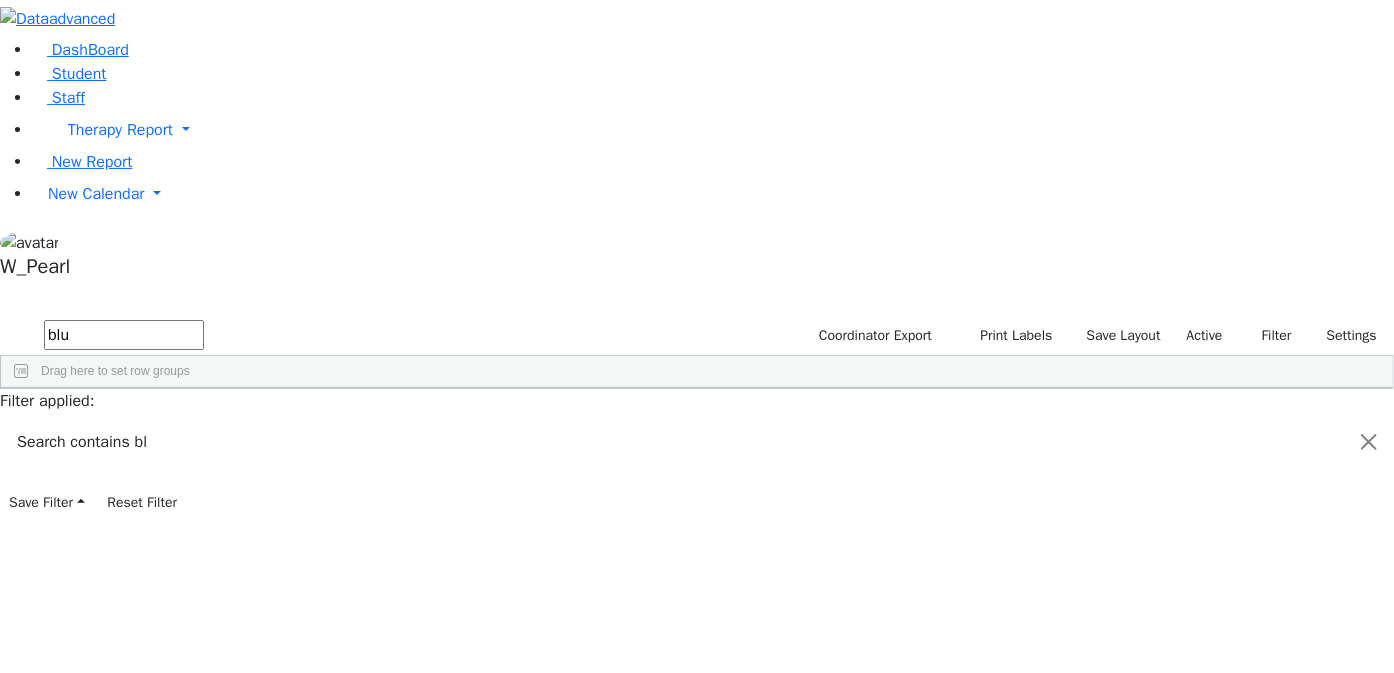 scroll, scrollTop: 0, scrollLeft: 0, axis: both 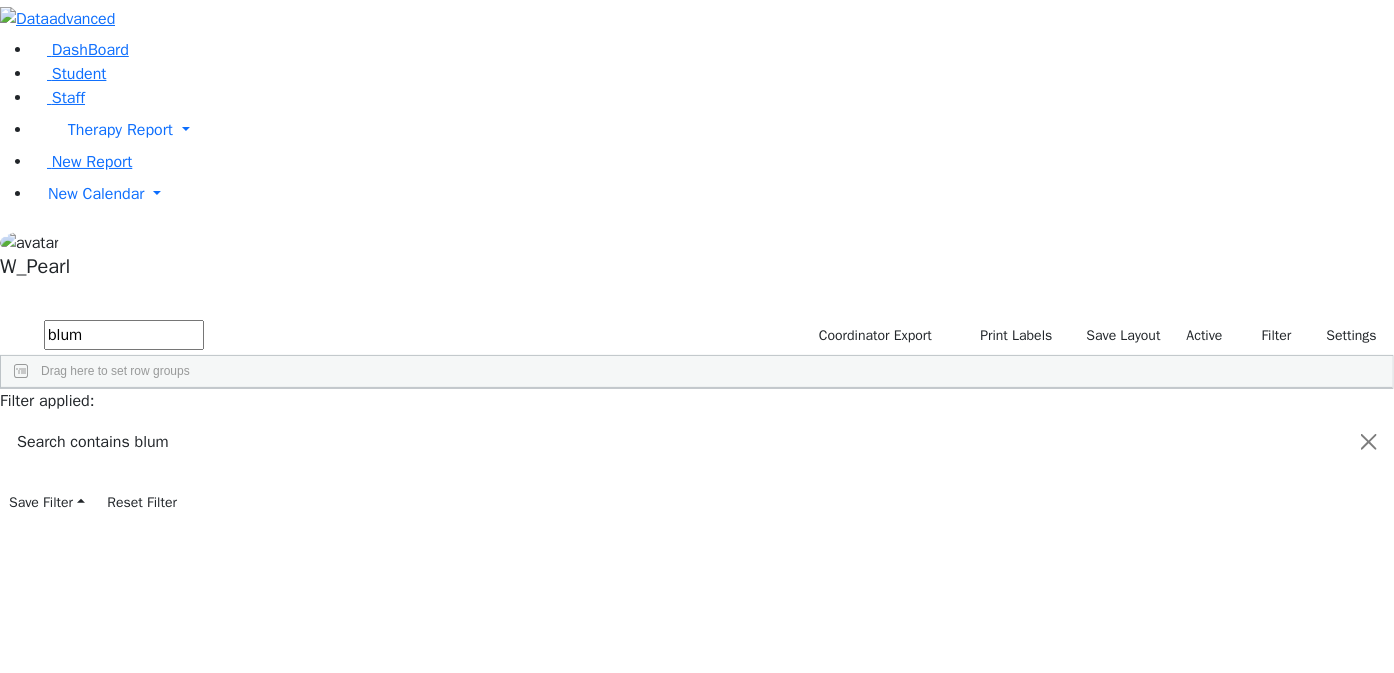 type on "blum" 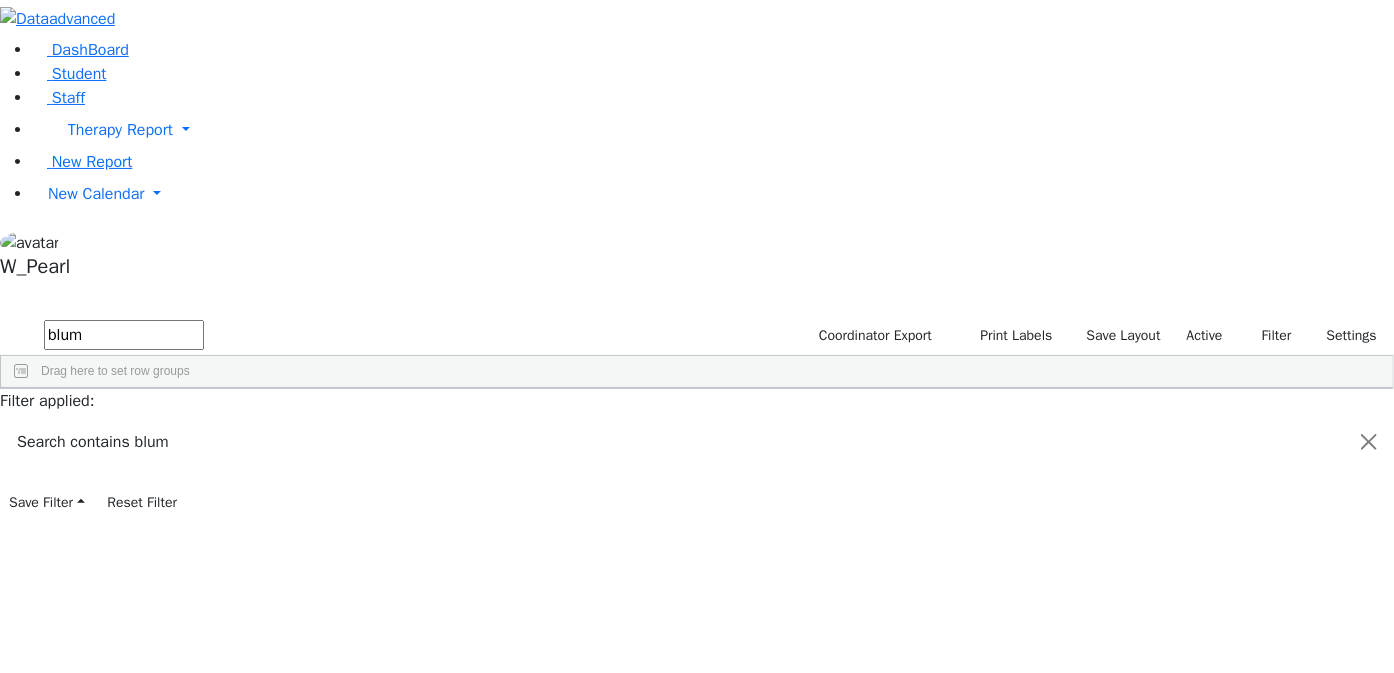 click on "Shmiel" at bounding box center (239, 519) 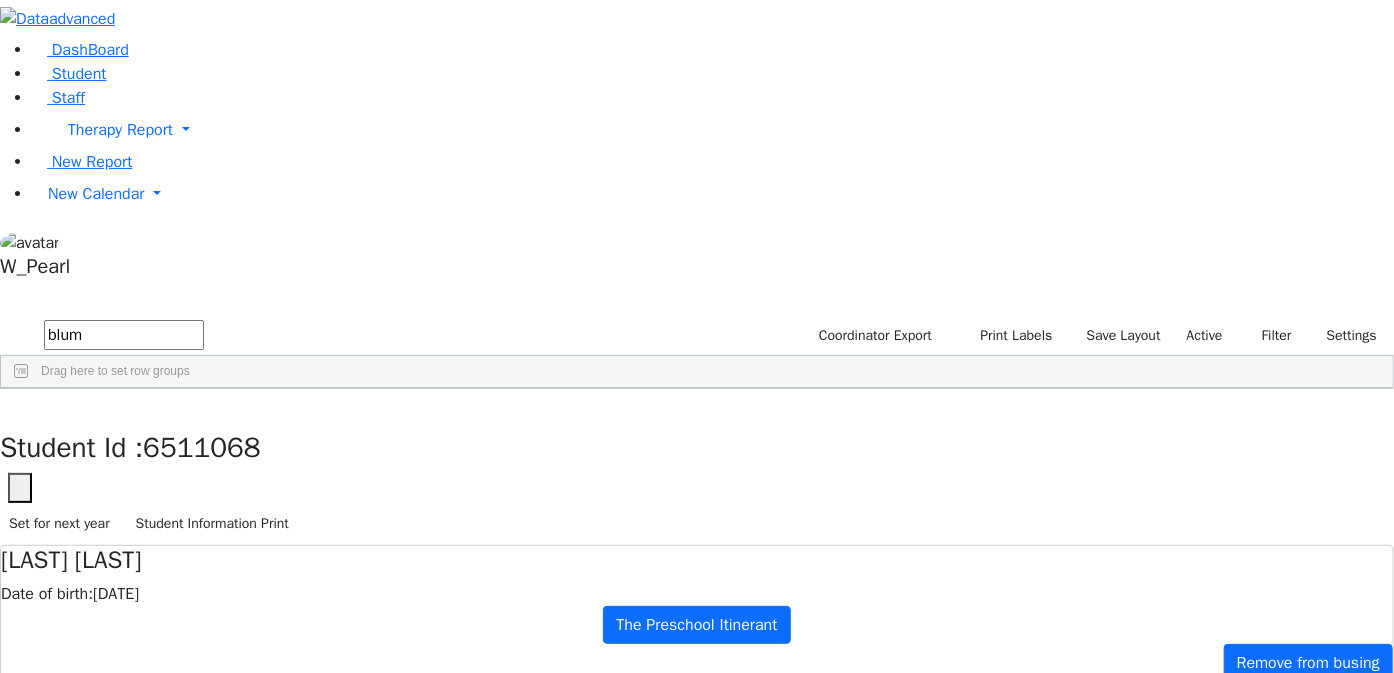 click on "Scheduling" at bounding box center (477, 891) 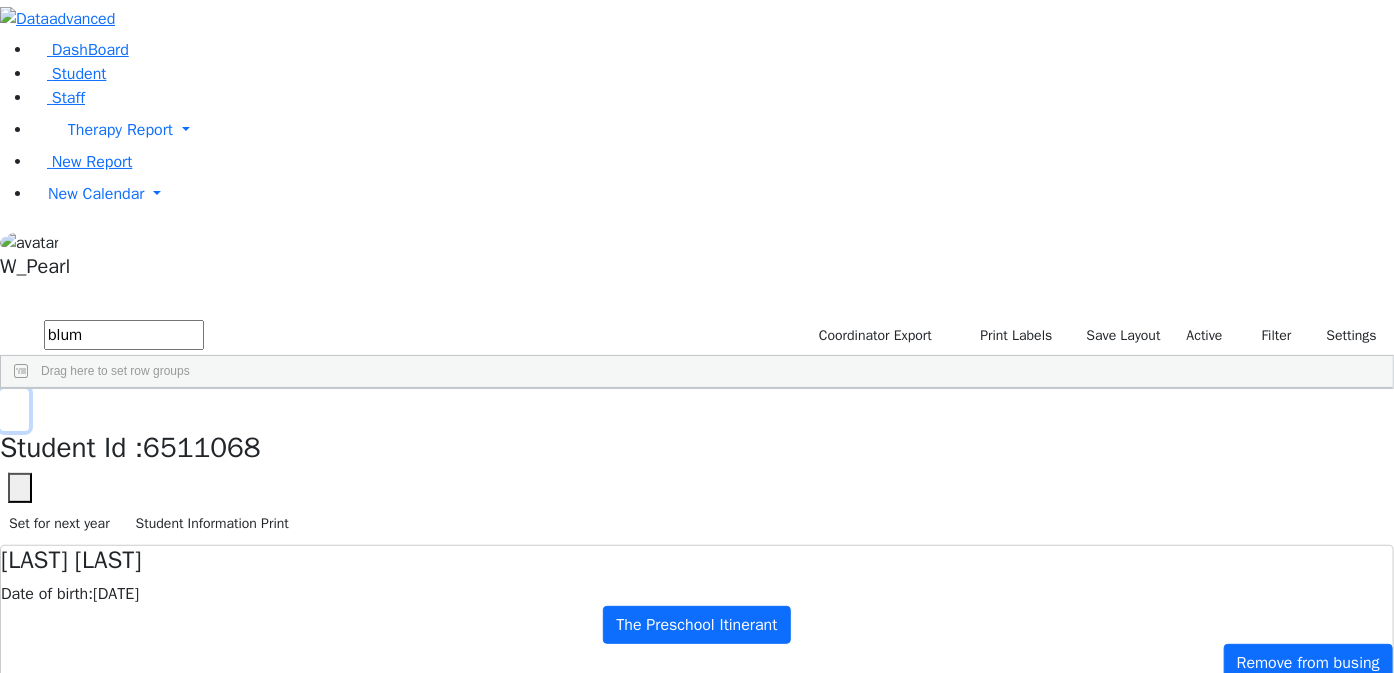 click 